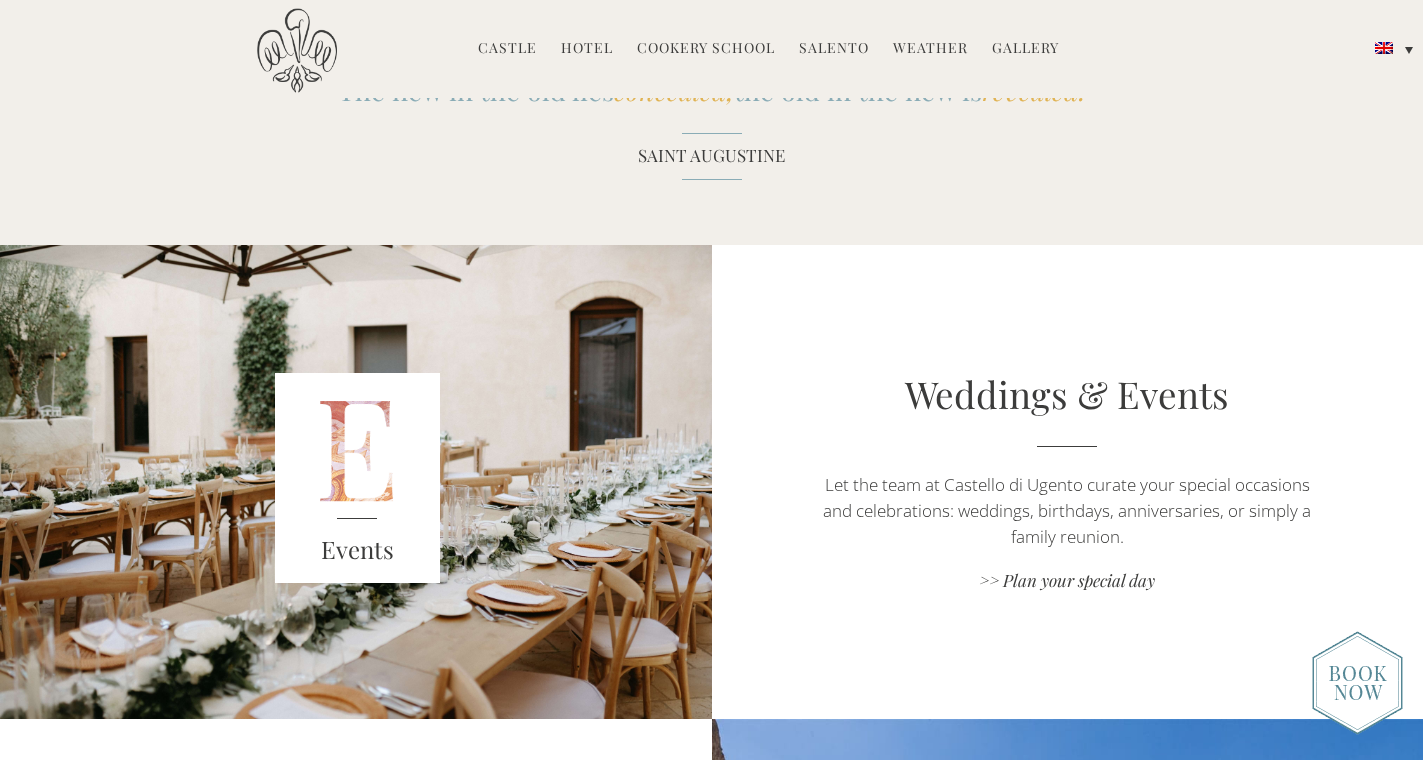 scroll, scrollTop: 2353, scrollLeft: 0, axis: vertical 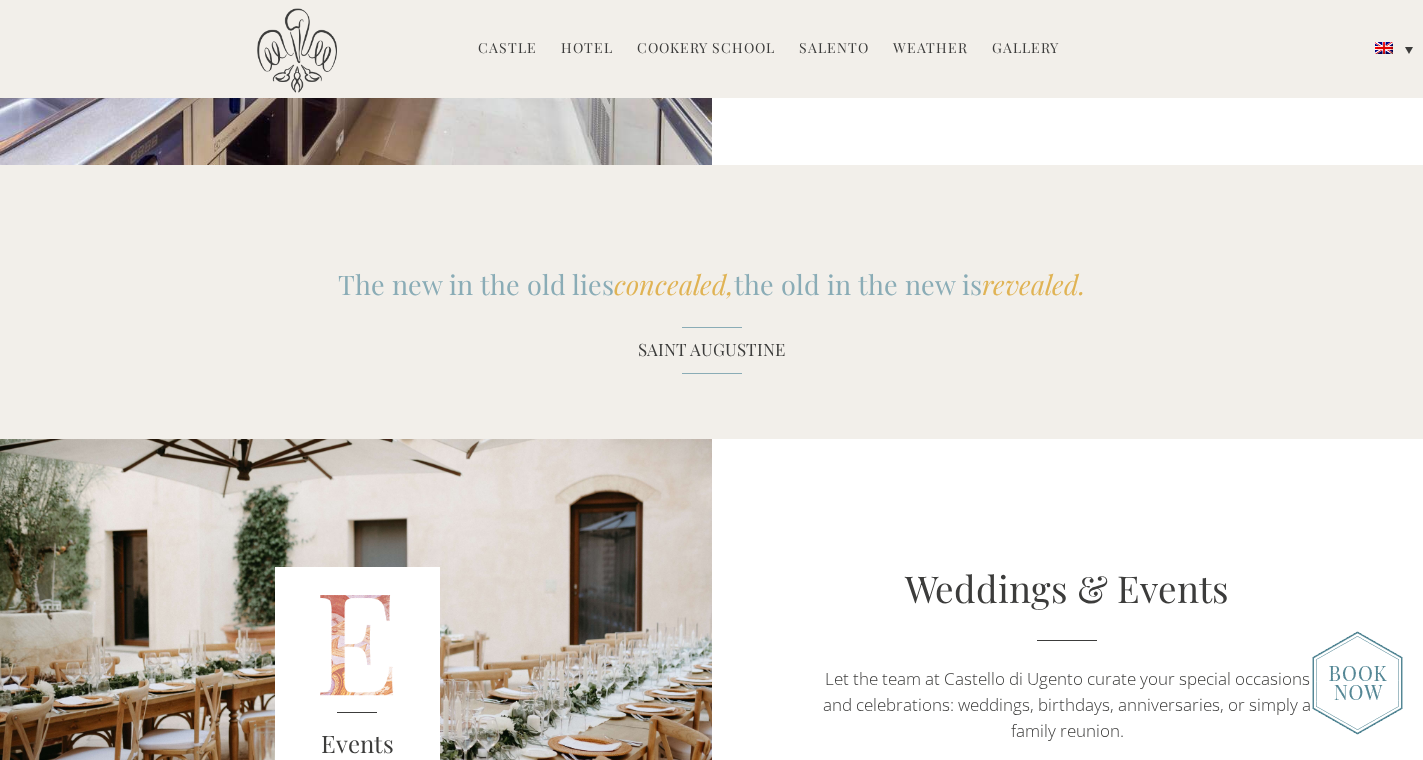 click on "Gallery" at bounding box center [1025, 49] 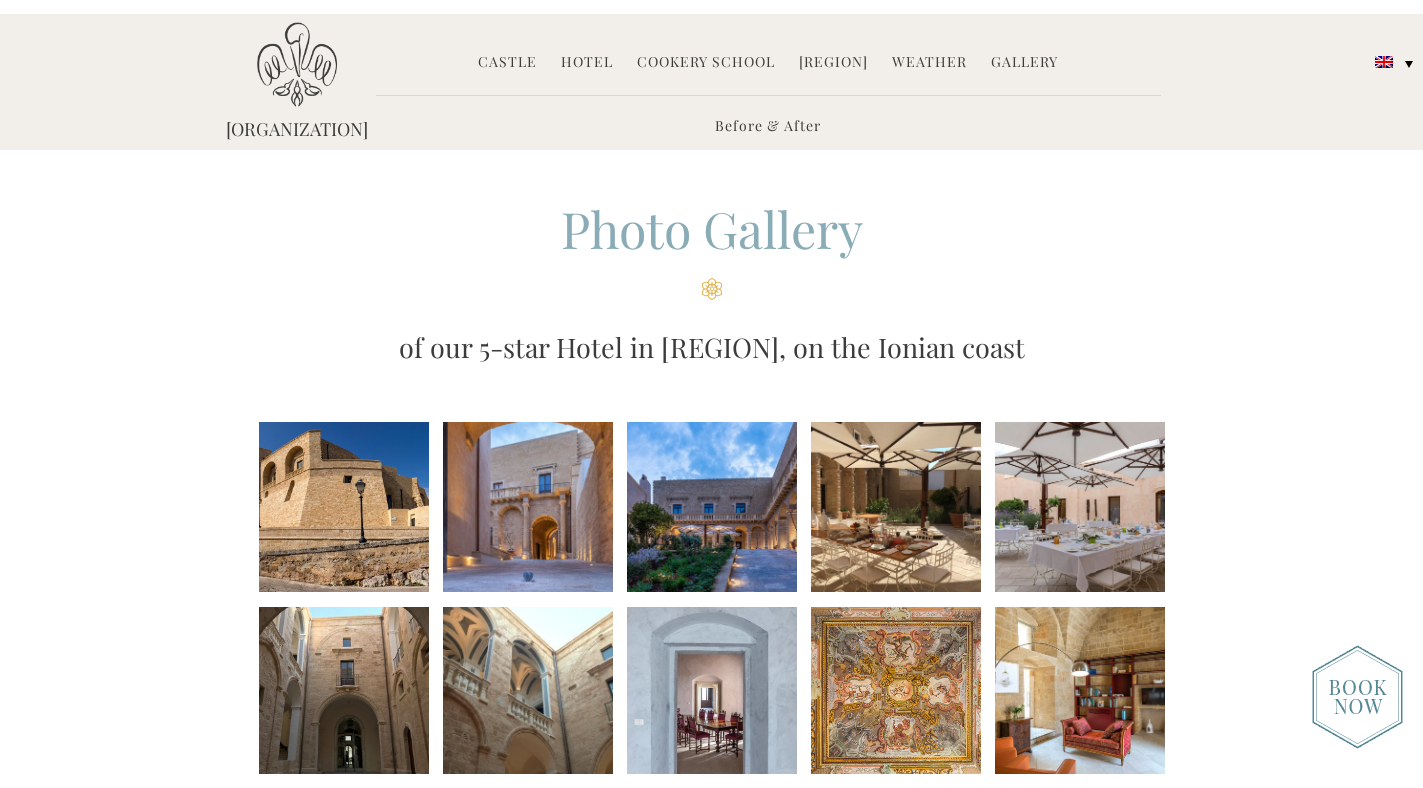 scroll, scrollTop: 0, scrollLeft: 0, axis: both 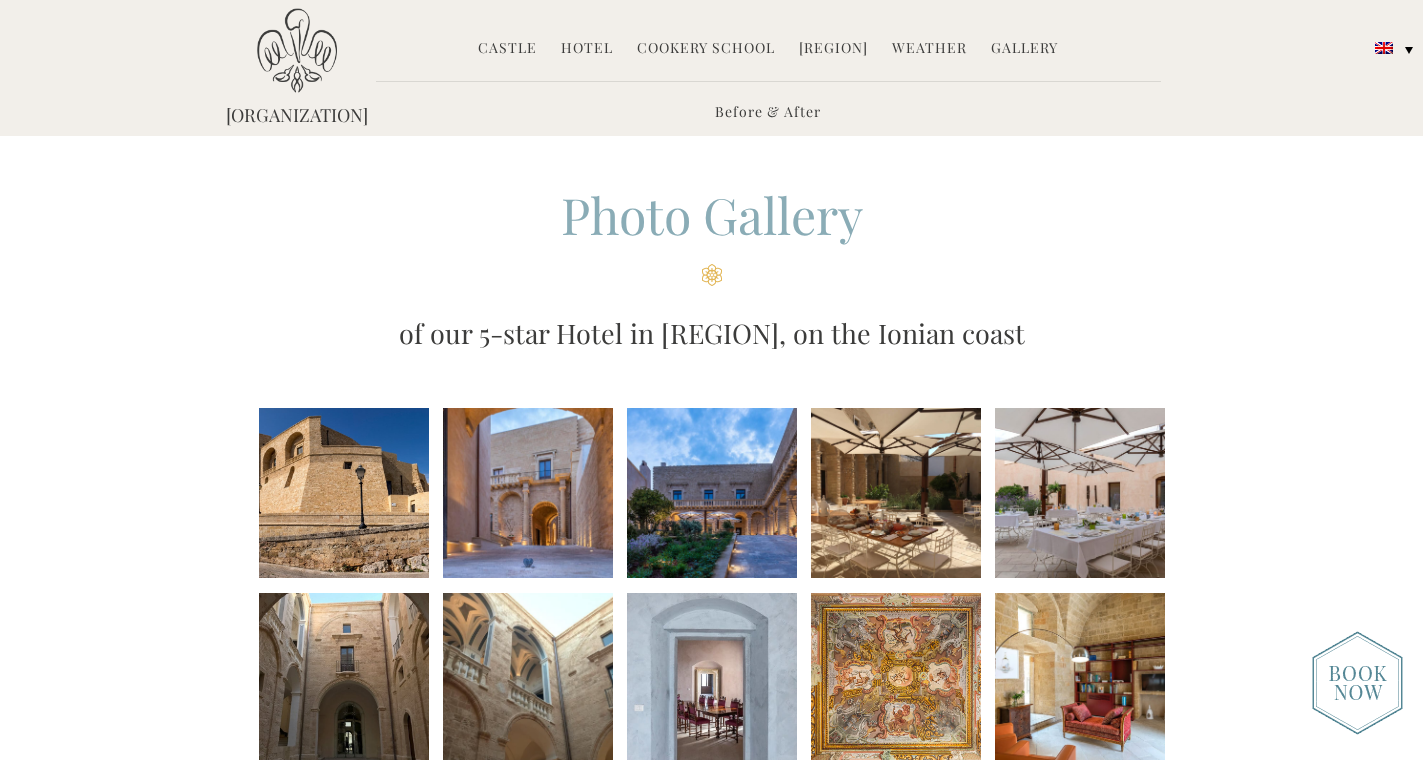 click at bounding box center (344, 493) 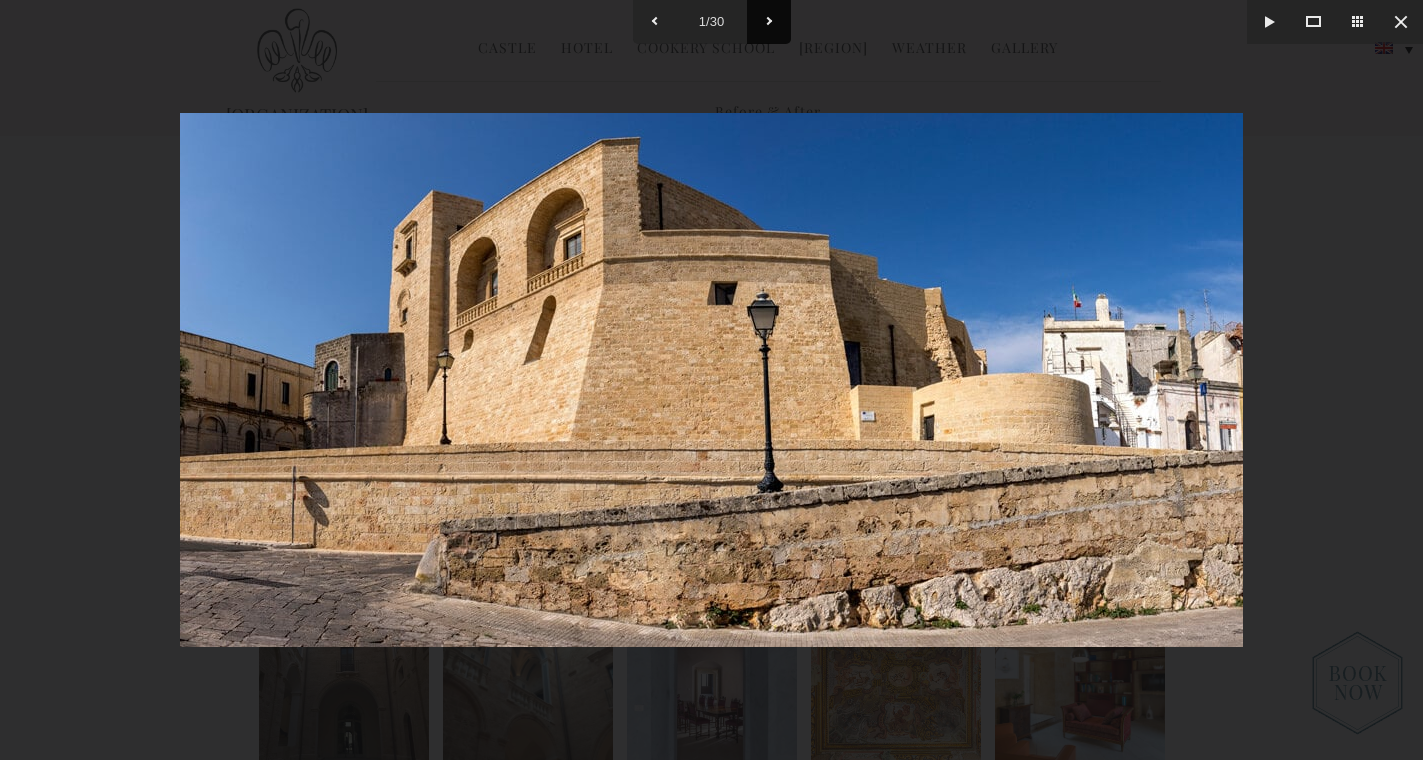 click at bounding box center (769, 22) 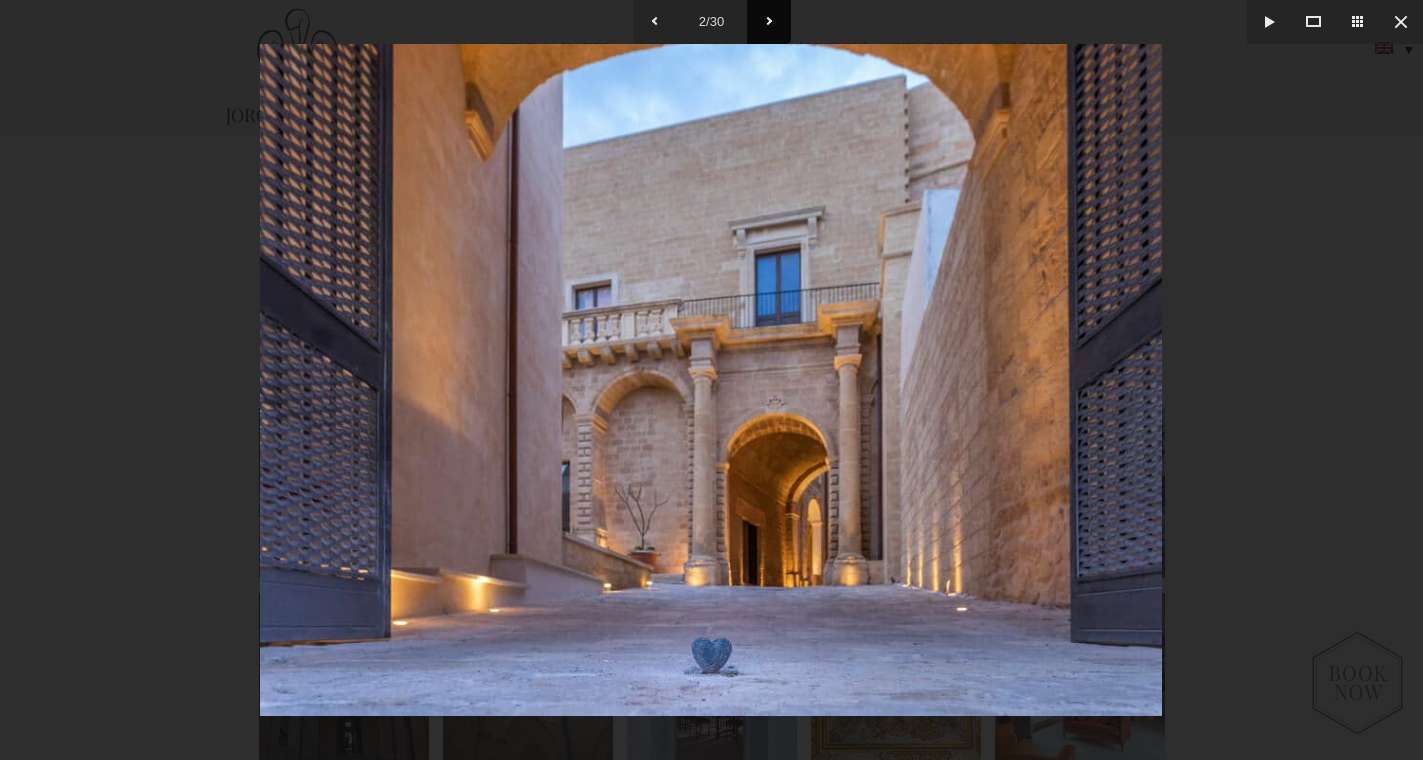 click at bounding box center [769, 22] 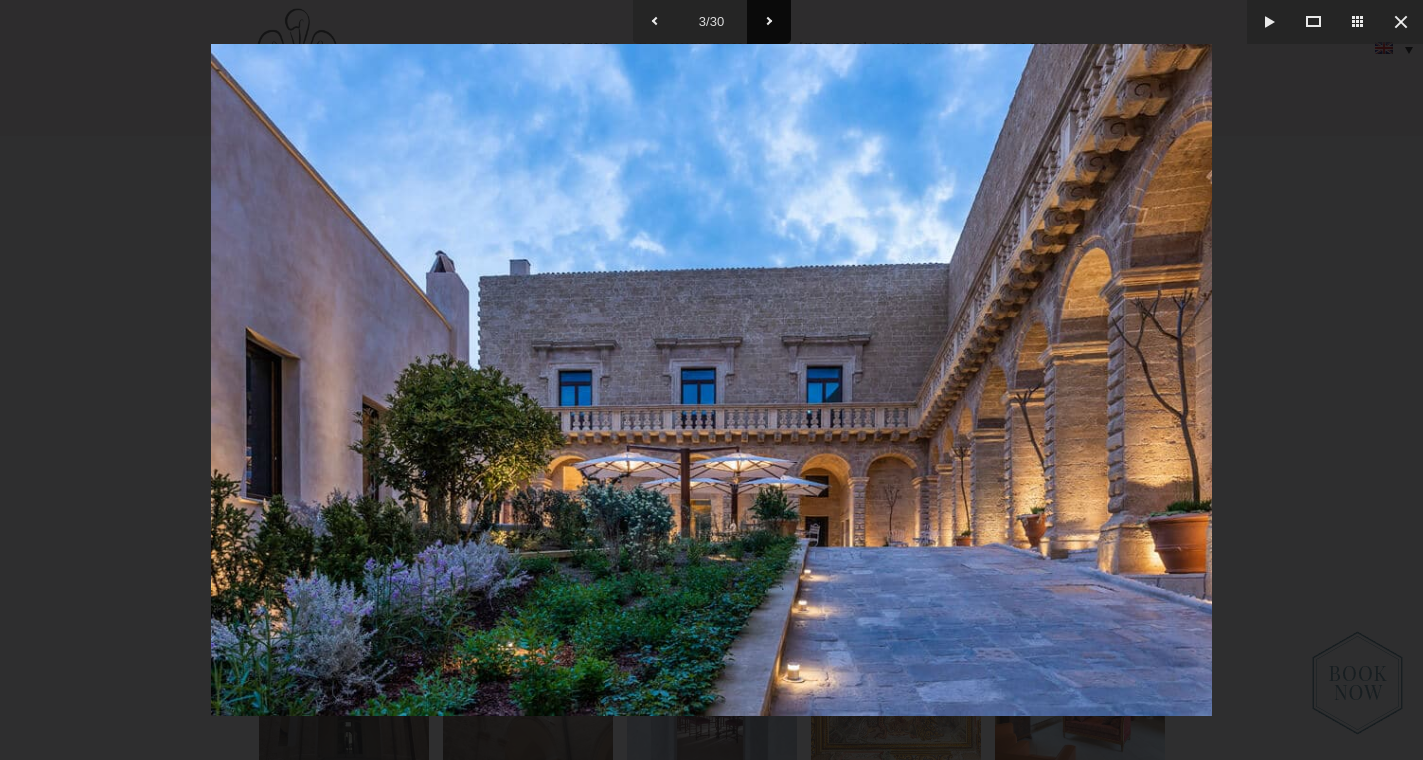 click at bounding box center [769, 22] 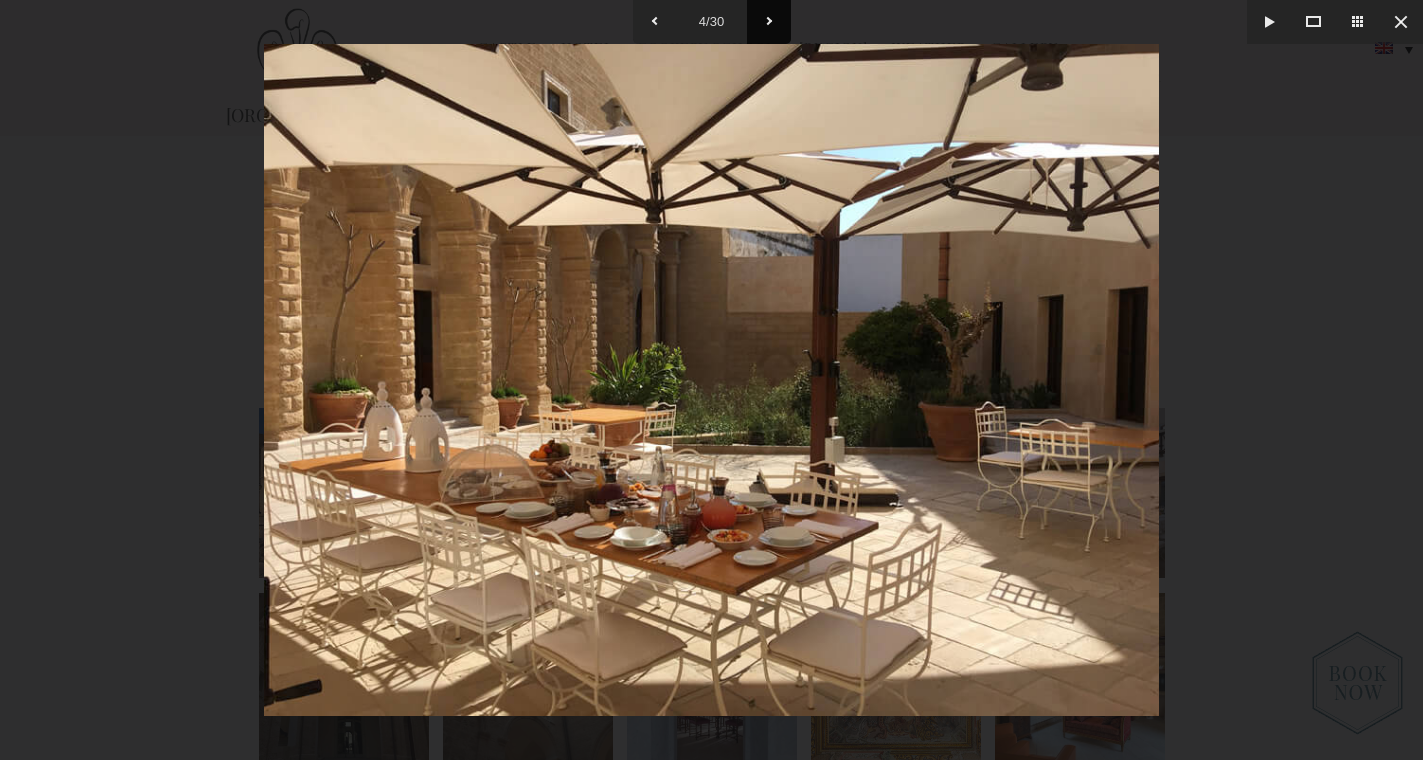click at bounding box center [769, 22] 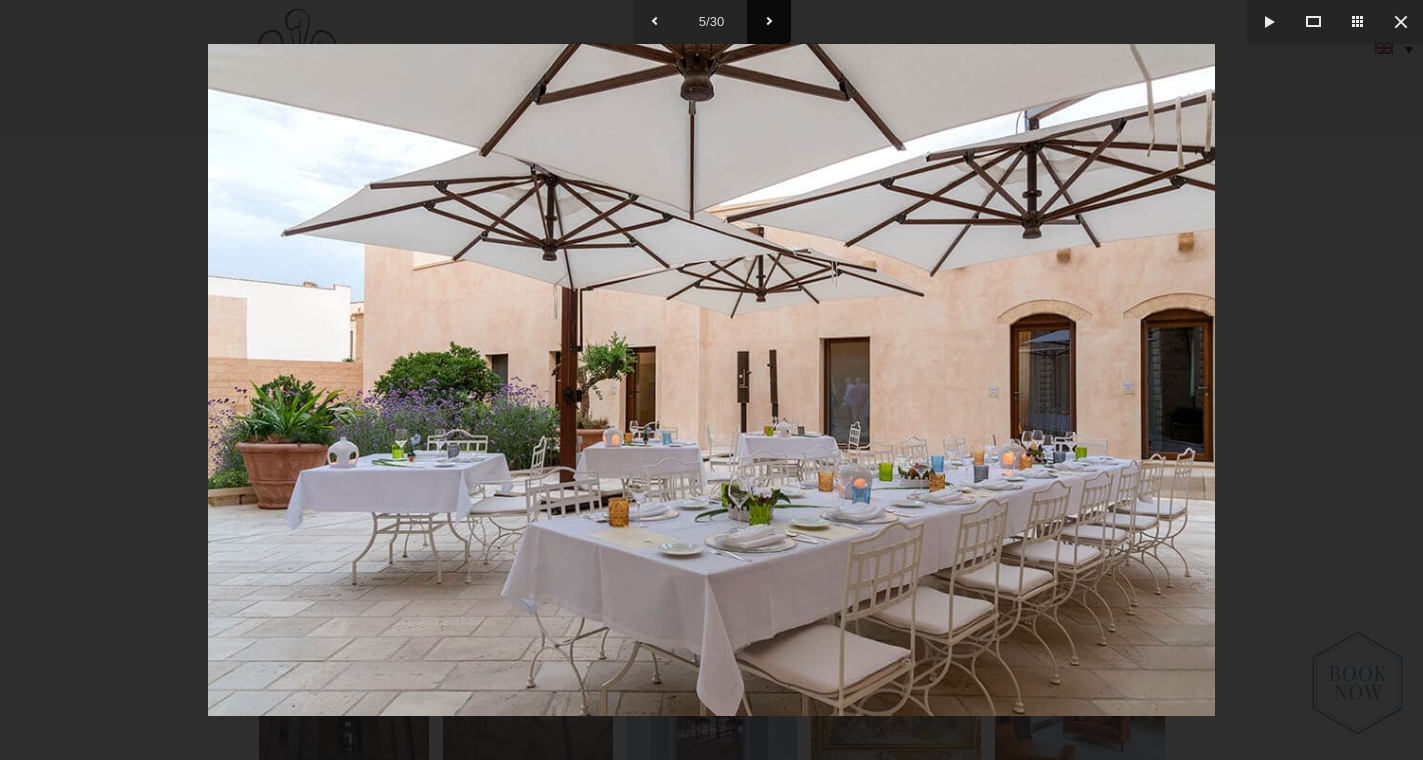 click at bounding box center [769, 22] 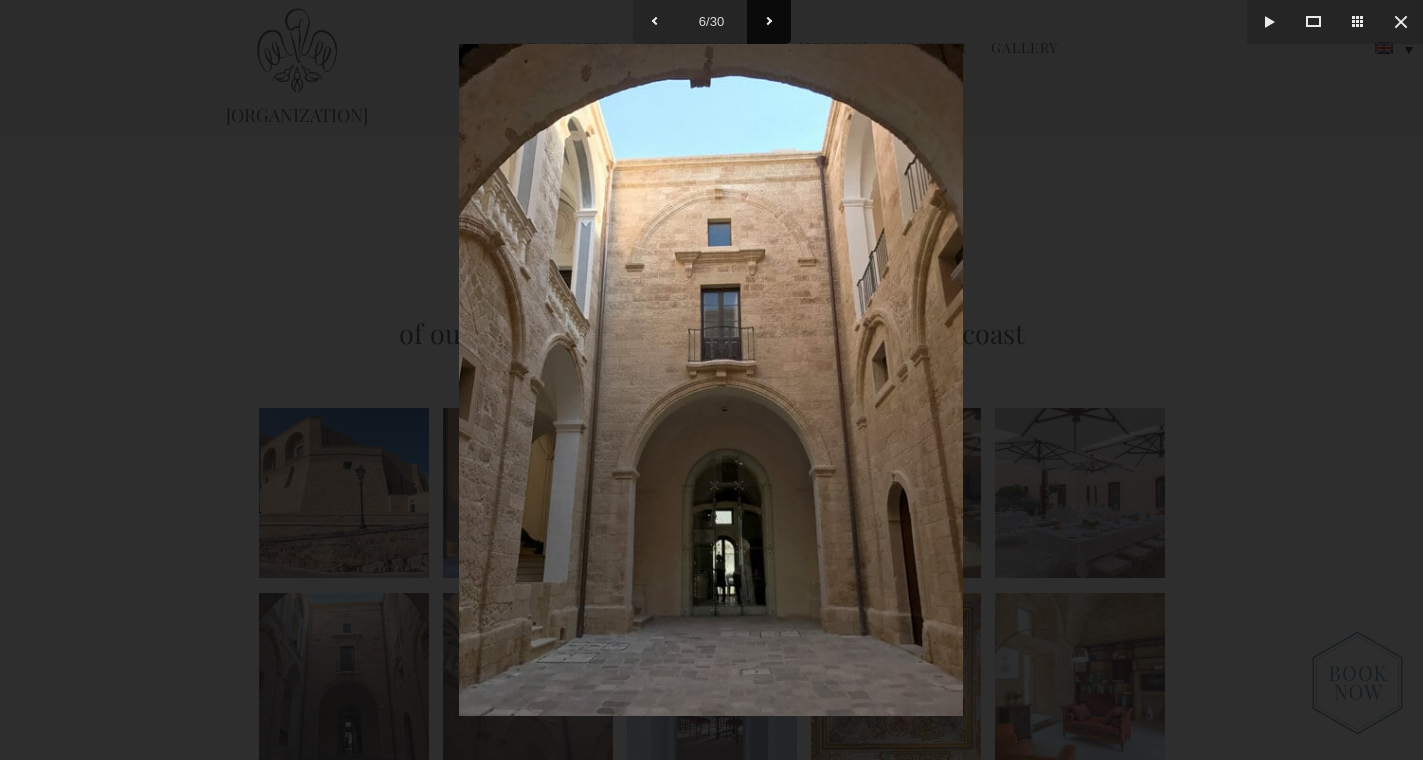 click at bounding box center (769, 22) 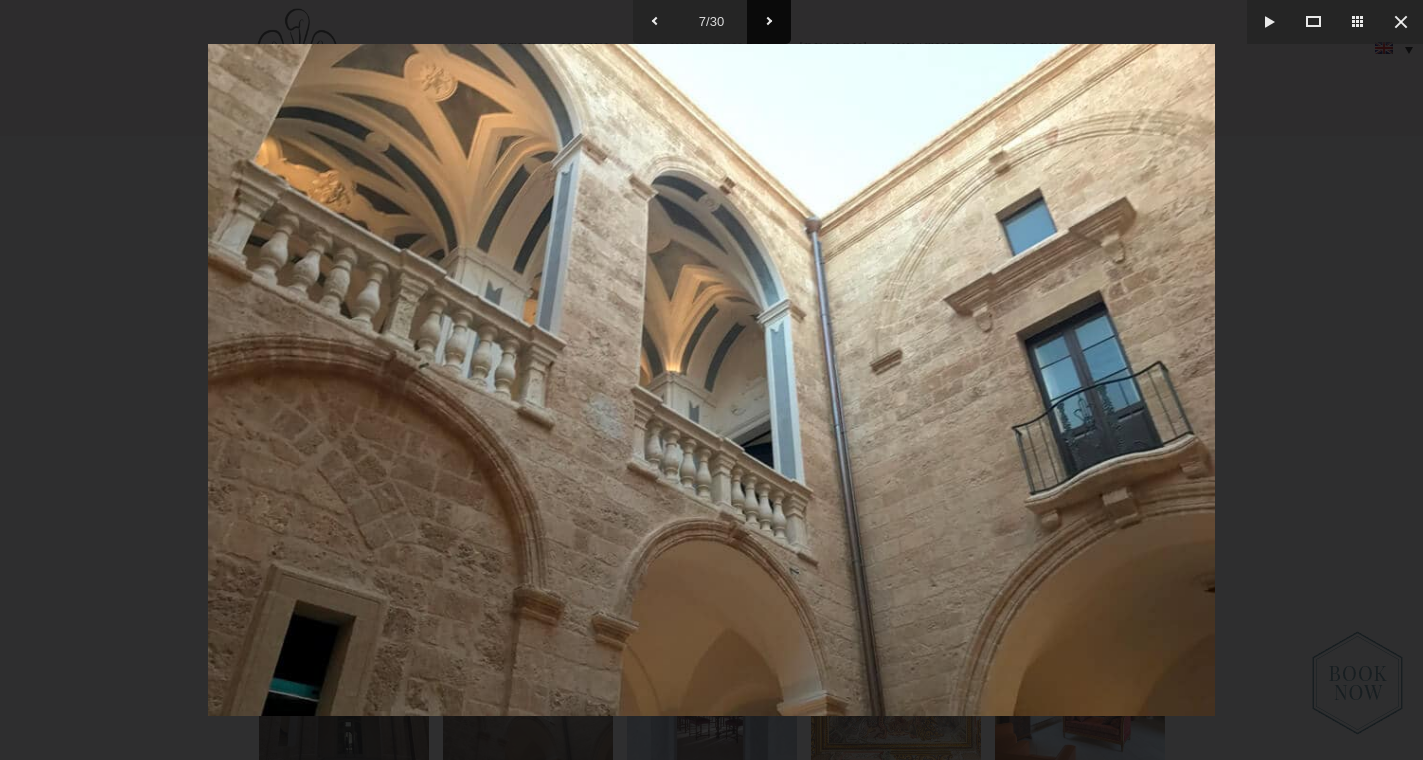 click at bounding box center [769, 22] 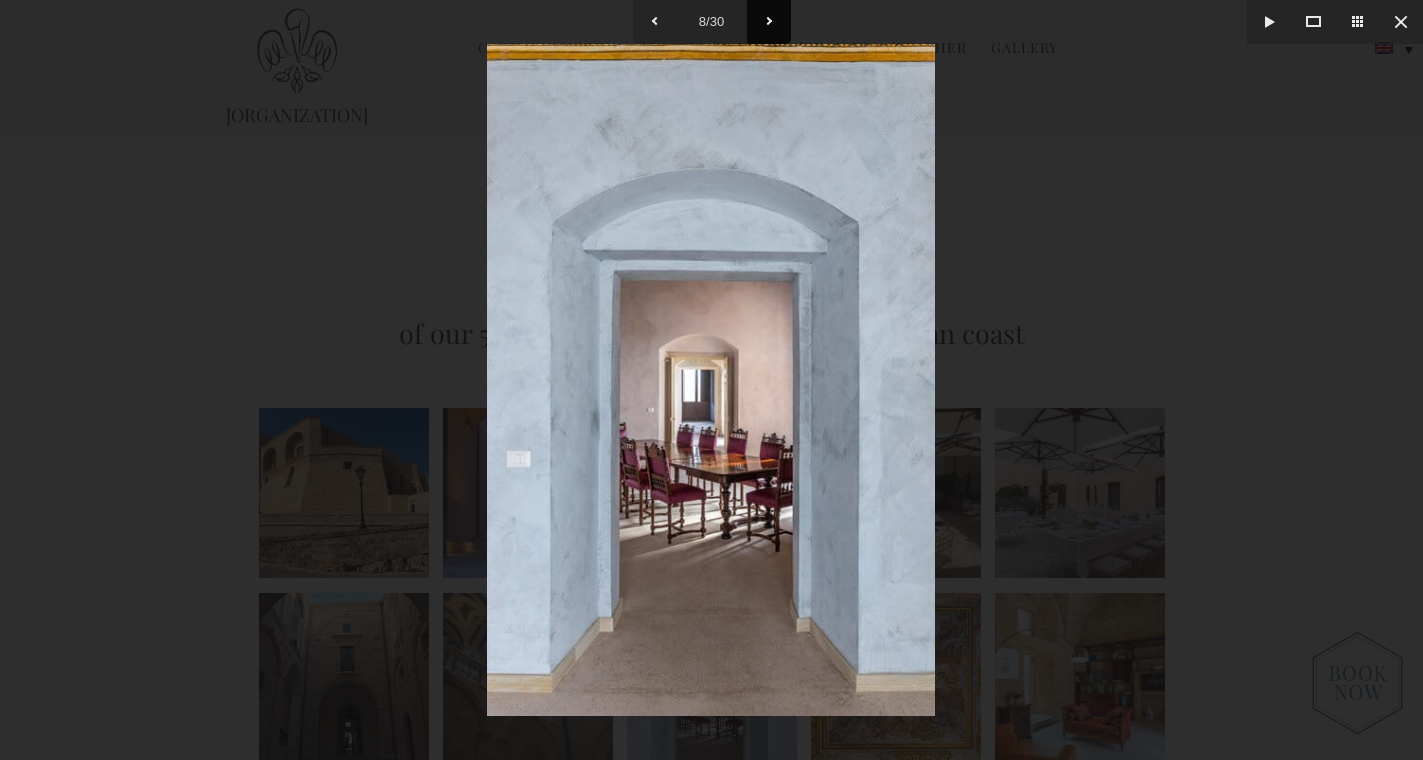 click at bounding box center (769, 22) 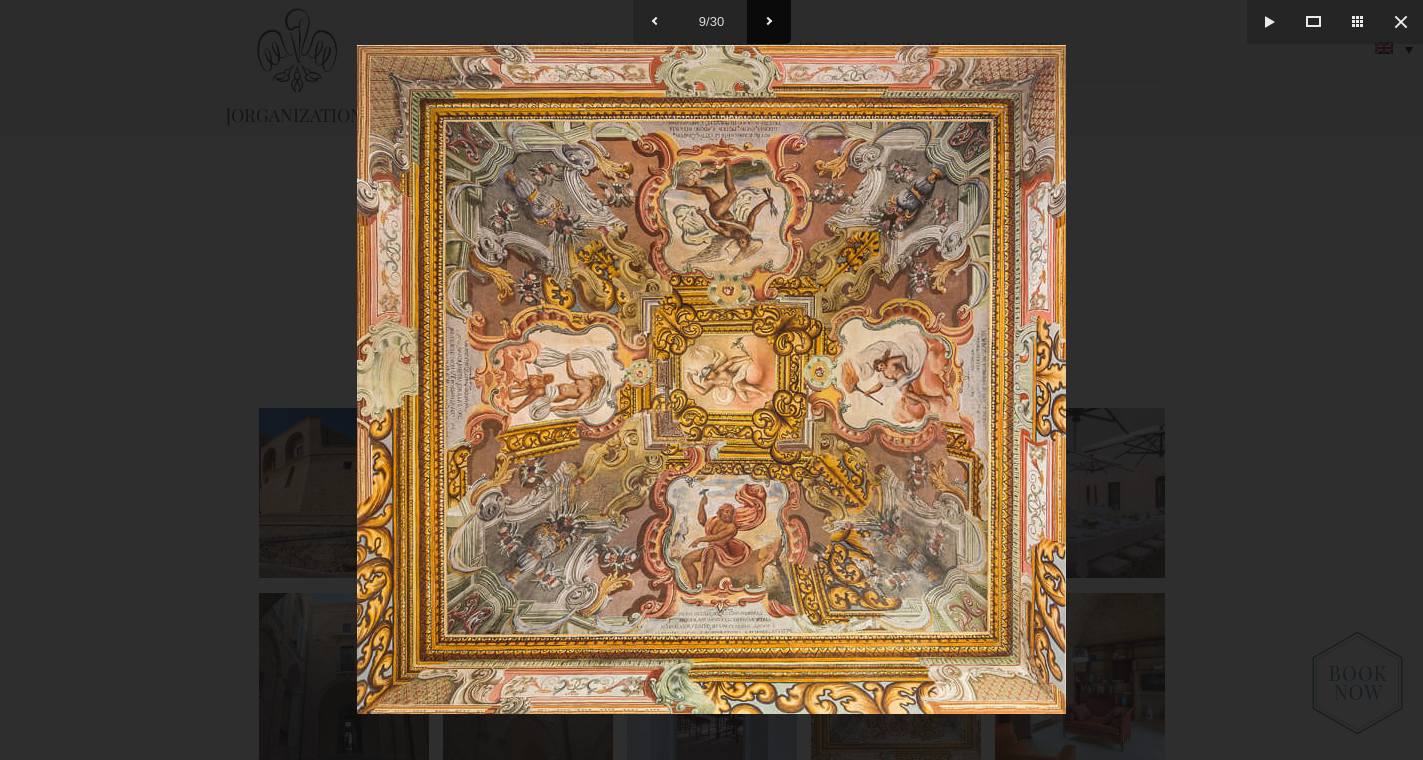 click at bounding box center (769, 22) 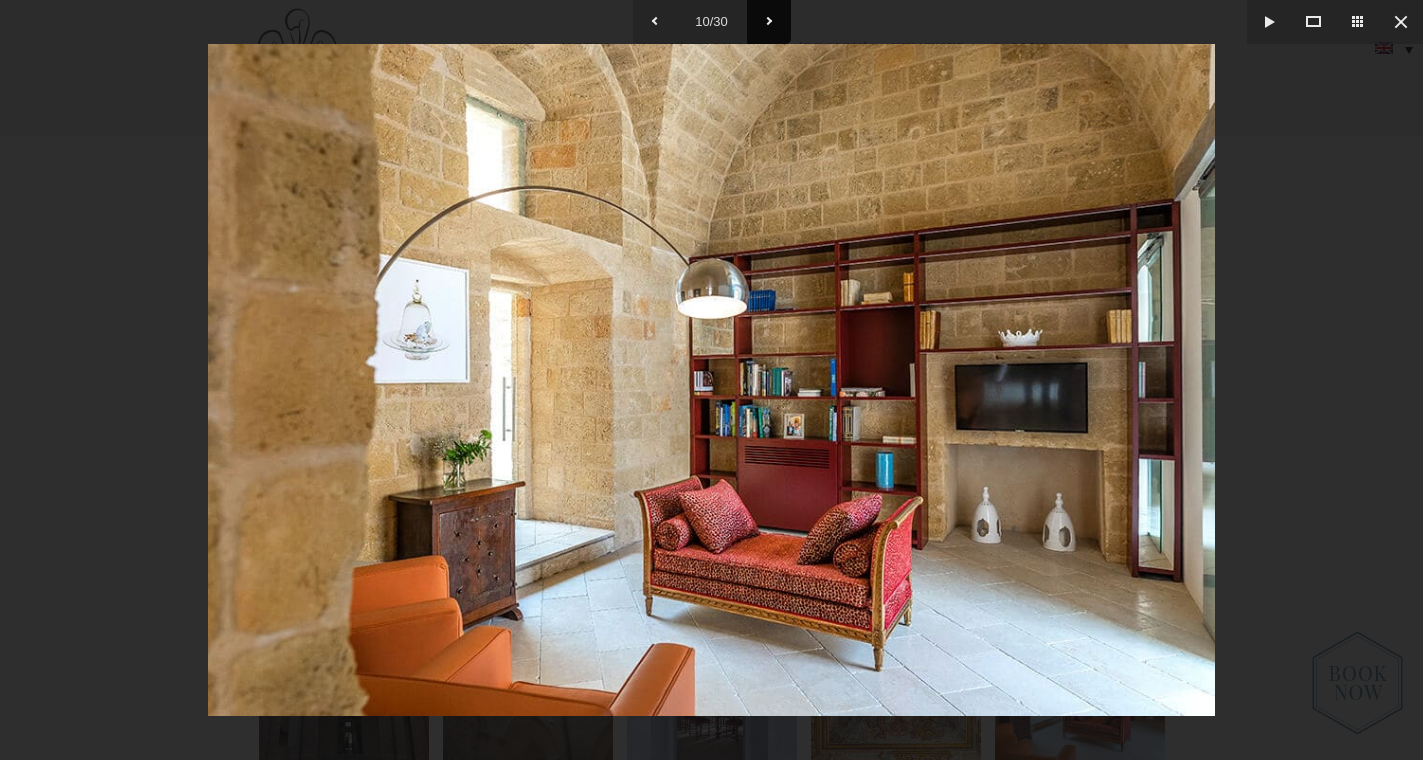 click at bounding box center (769, 22) 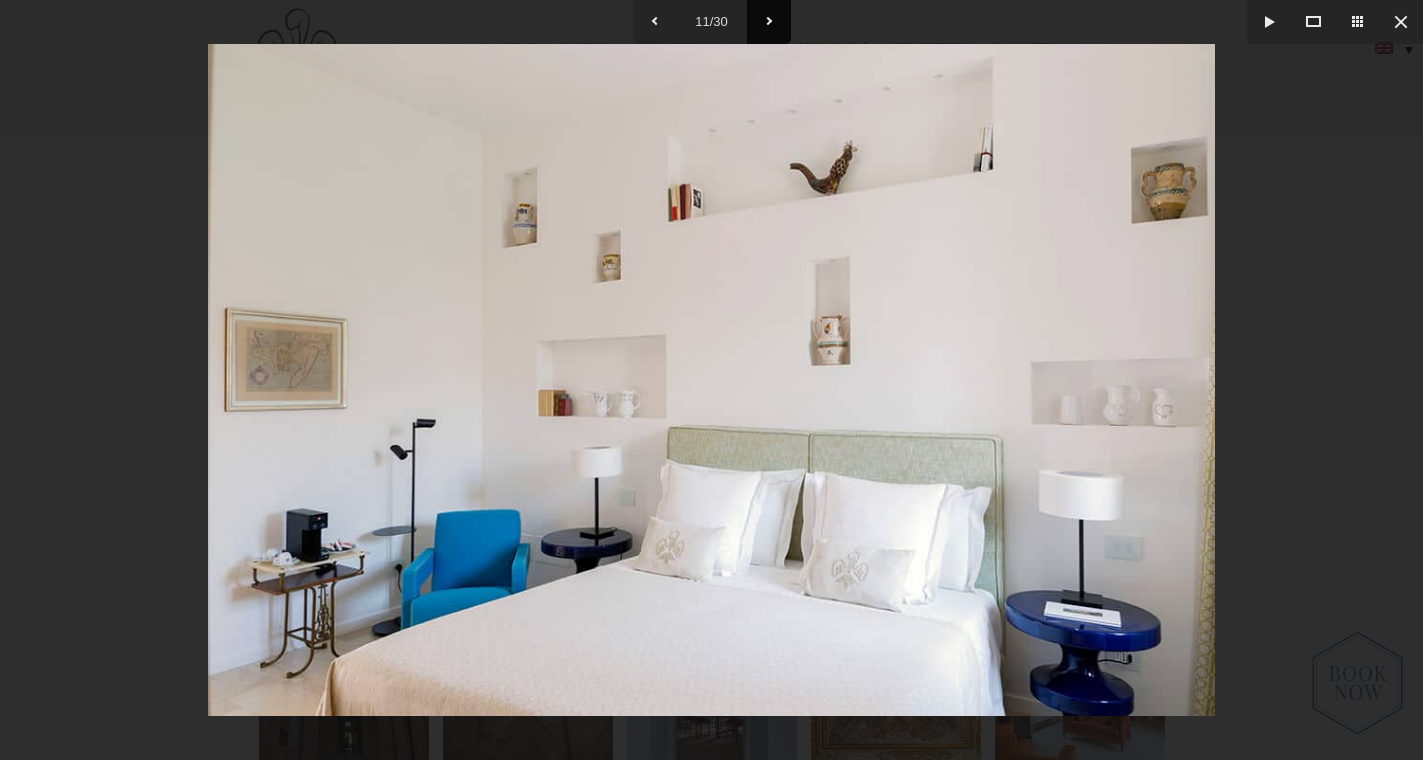 click at bounding box center [769, 22] 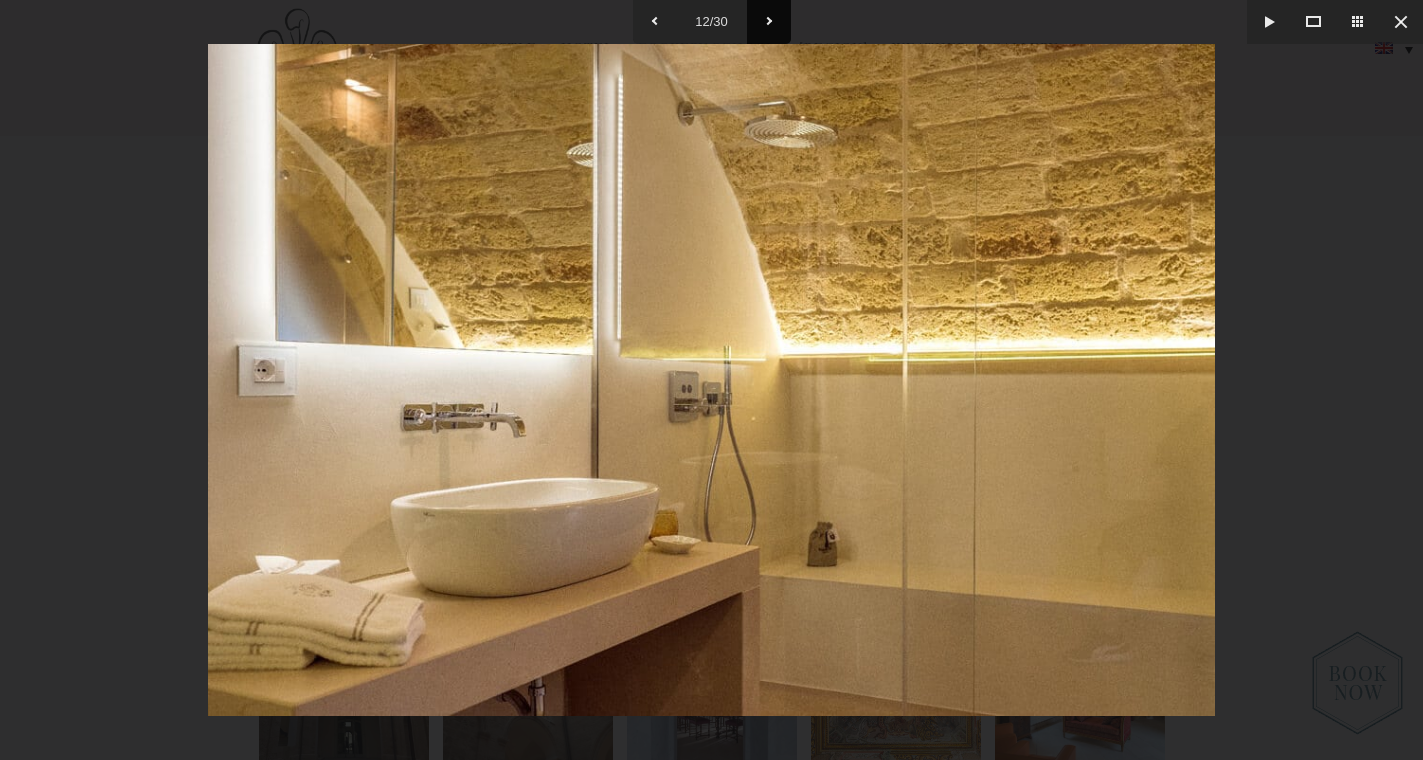 click at bounding box center (769, 22) 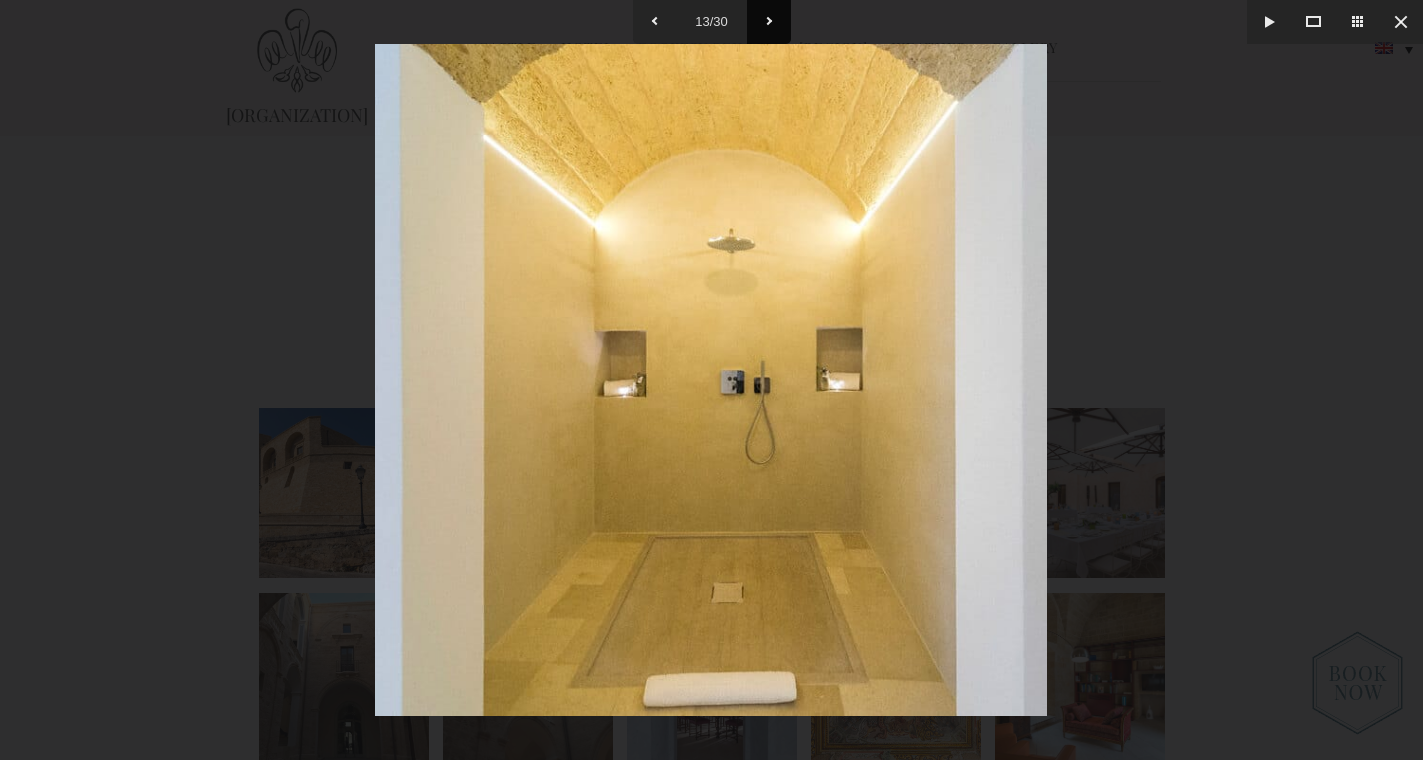 click at bounding box center (769, 22) 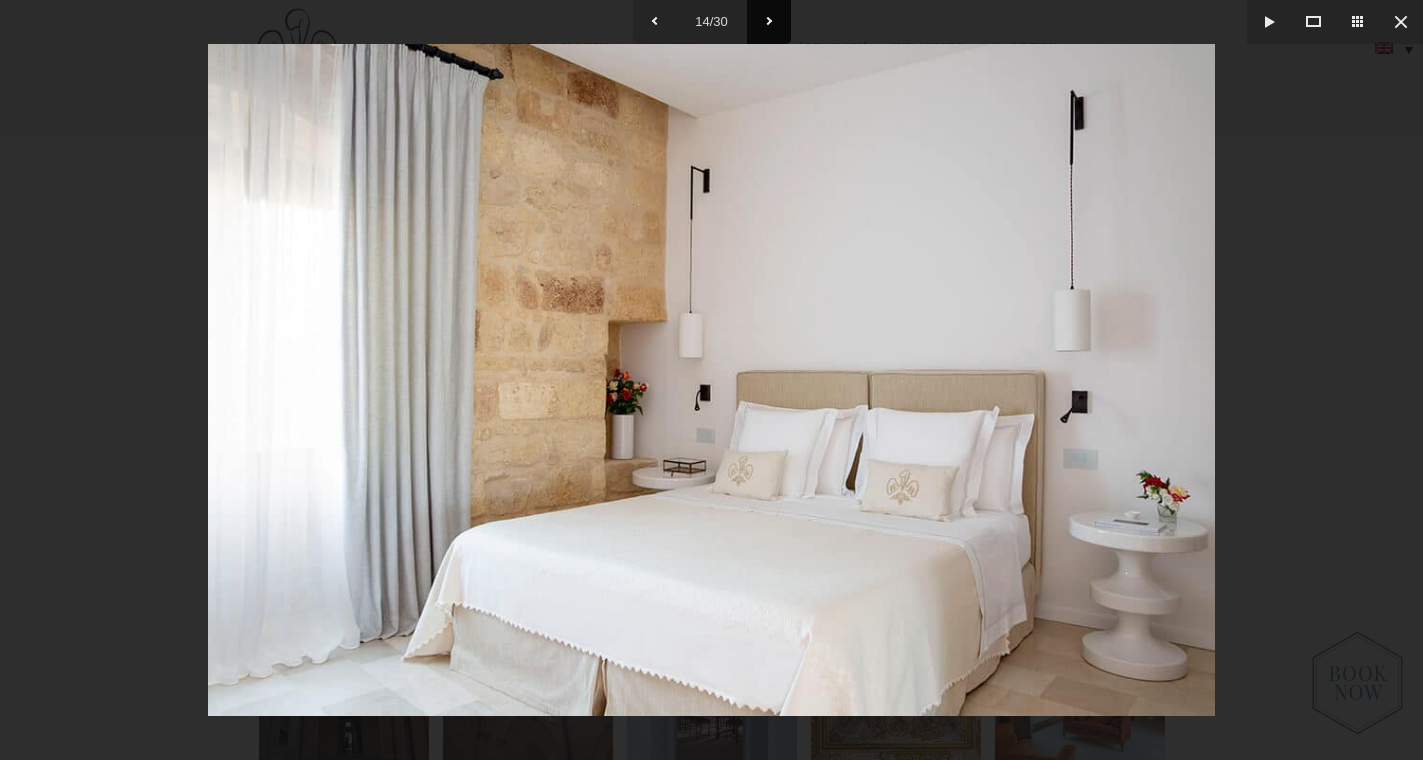 click at bounding box center (769, 22) 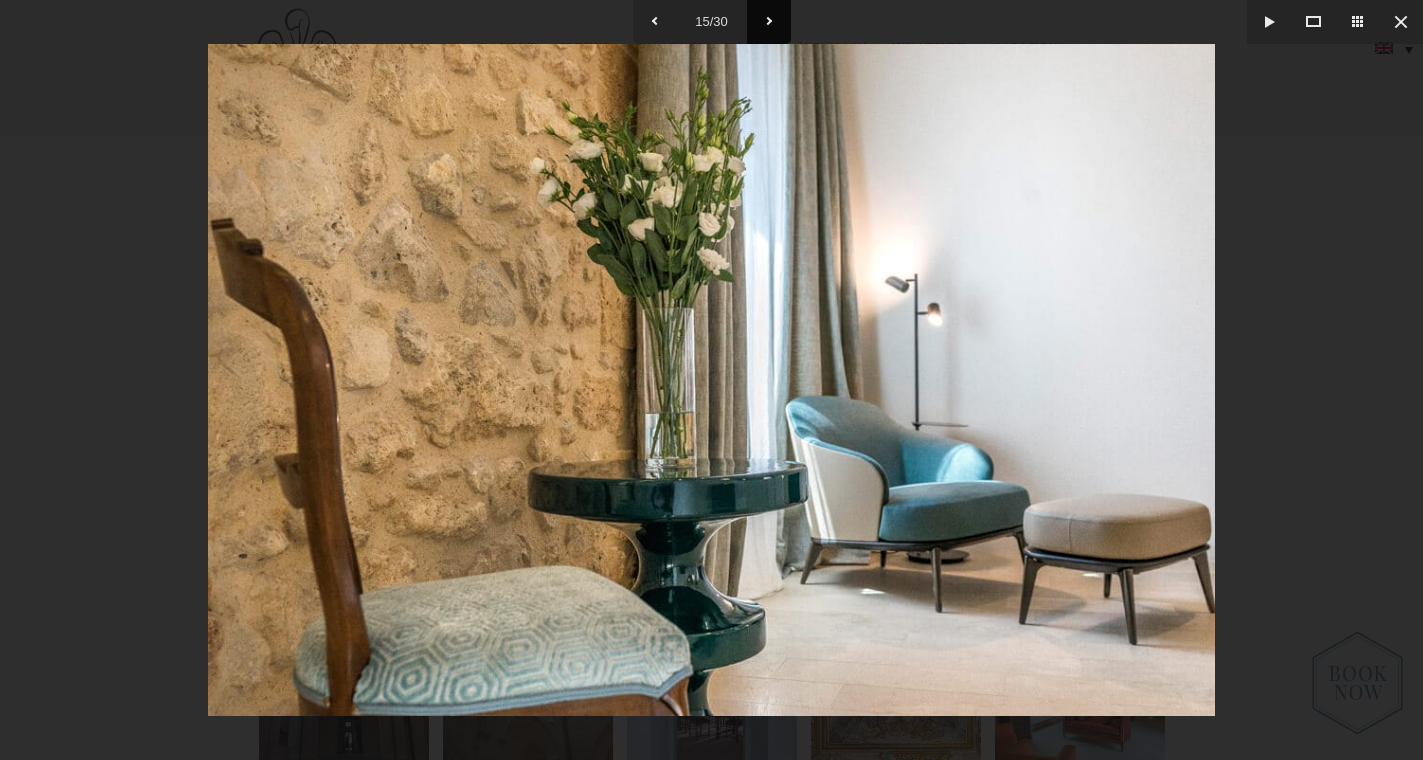 click at bounding box center (769, 22) 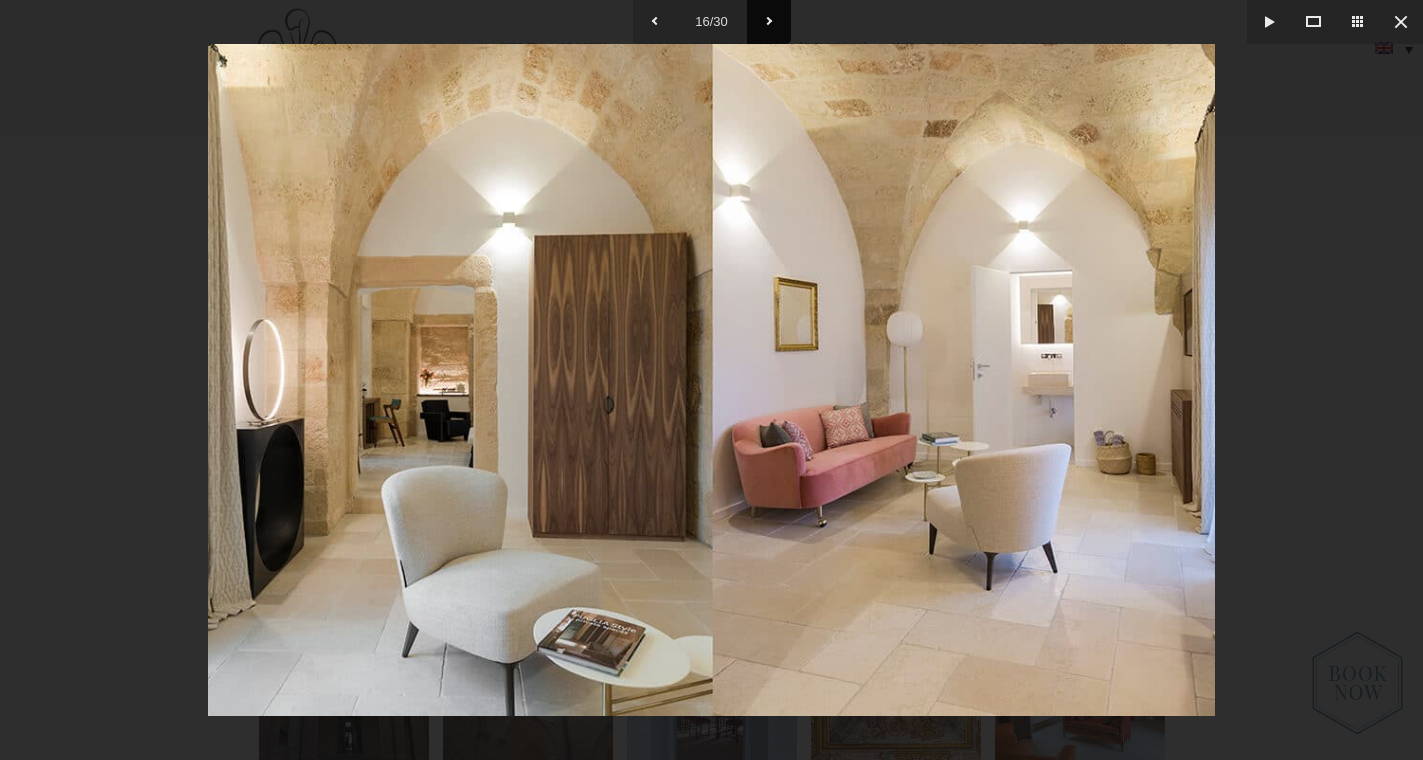 click at bounding box center [769, 22] 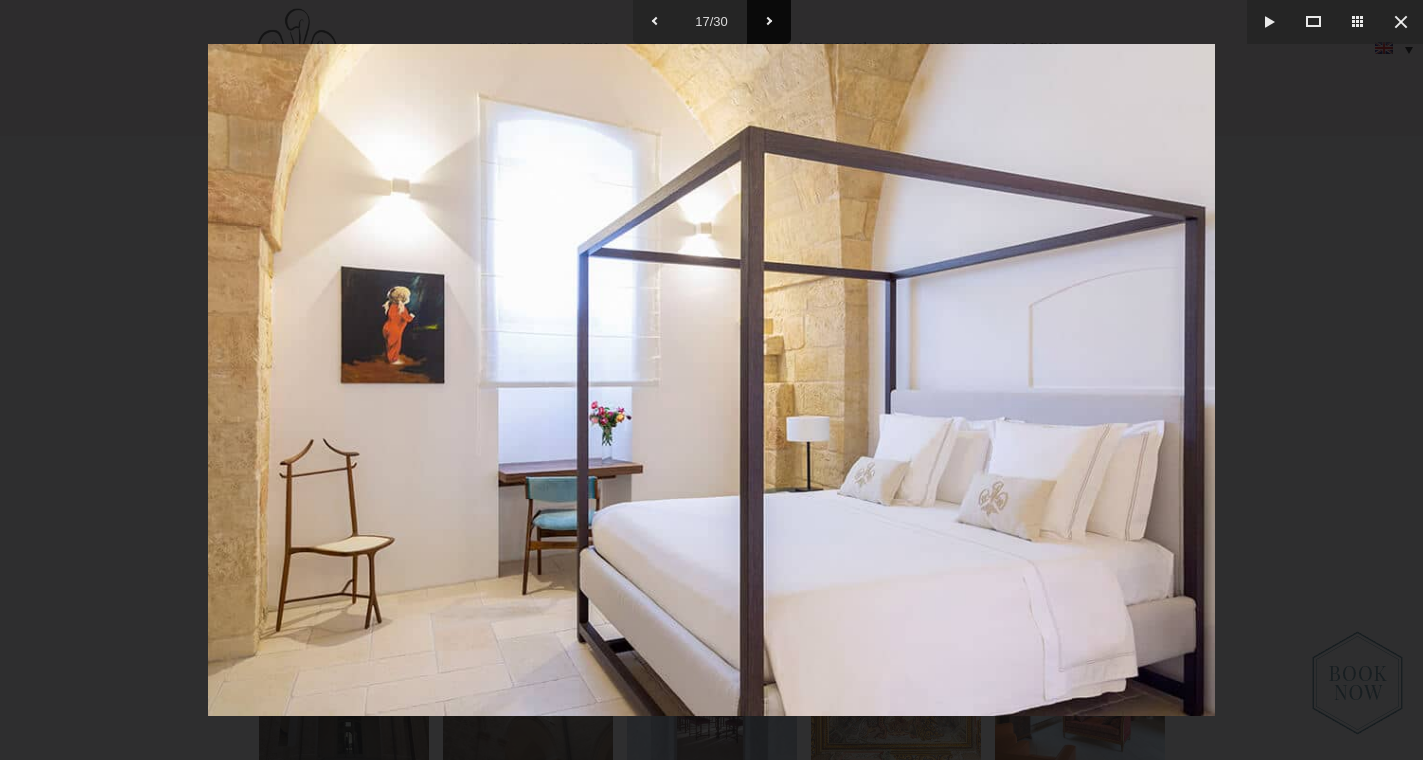 click at bounding box center [769, 22] 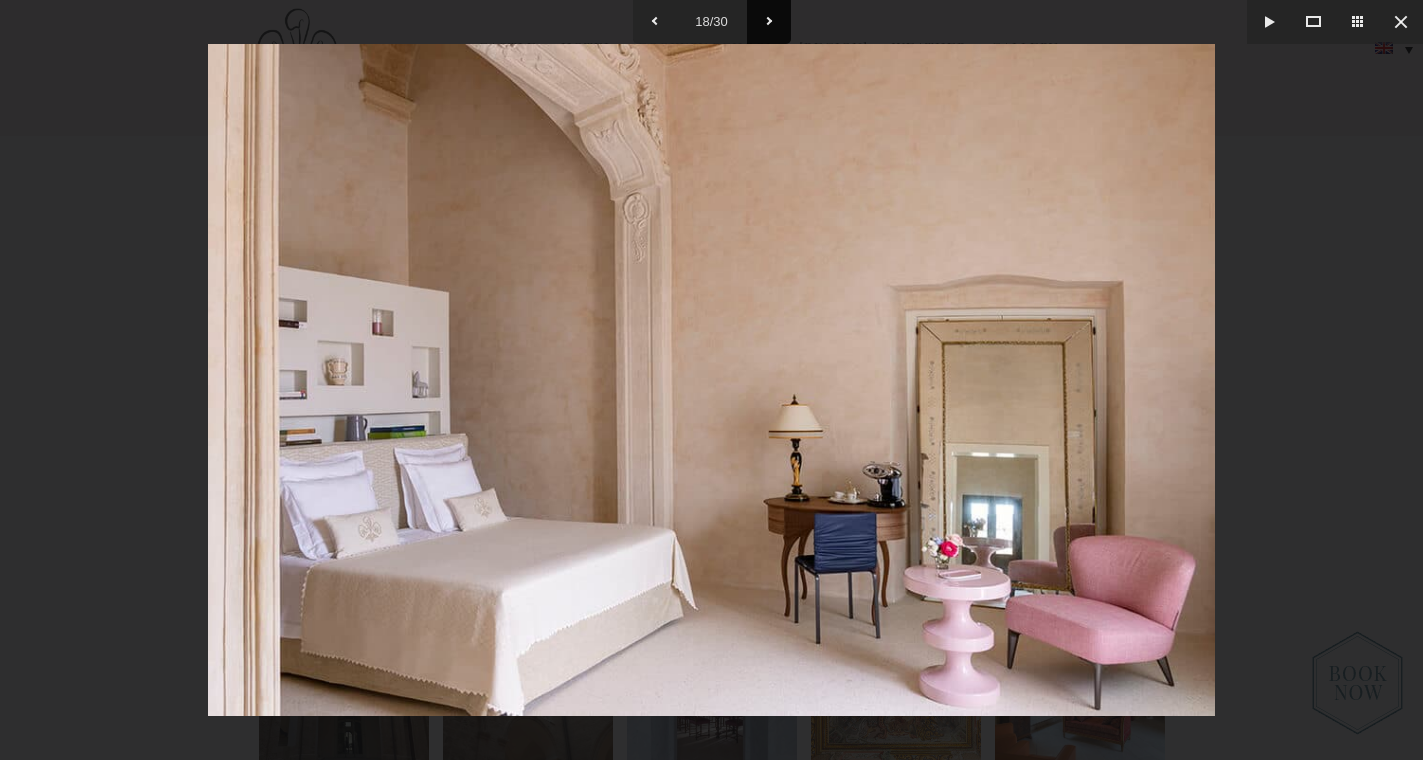 click at bounding box center [769, 22] 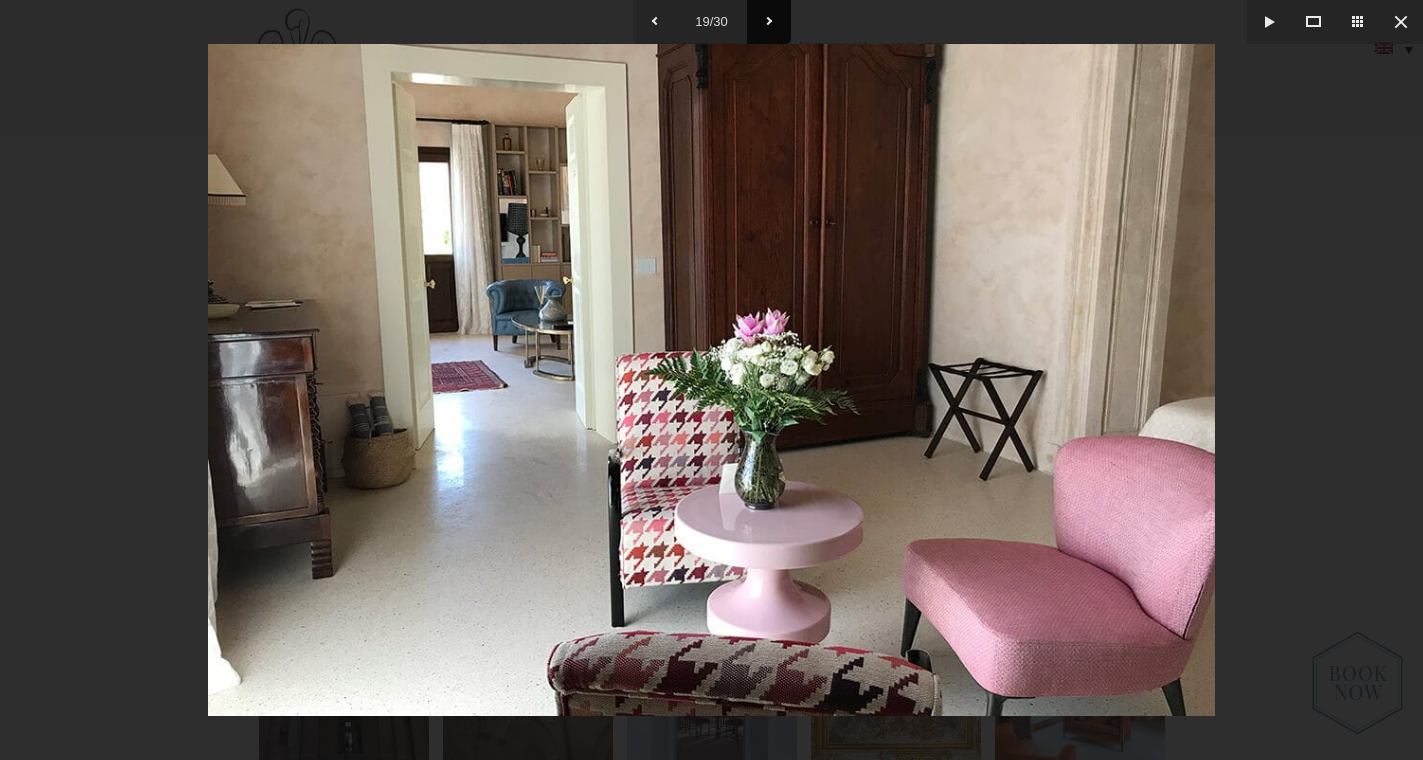 click at bounding box center [769, 22] 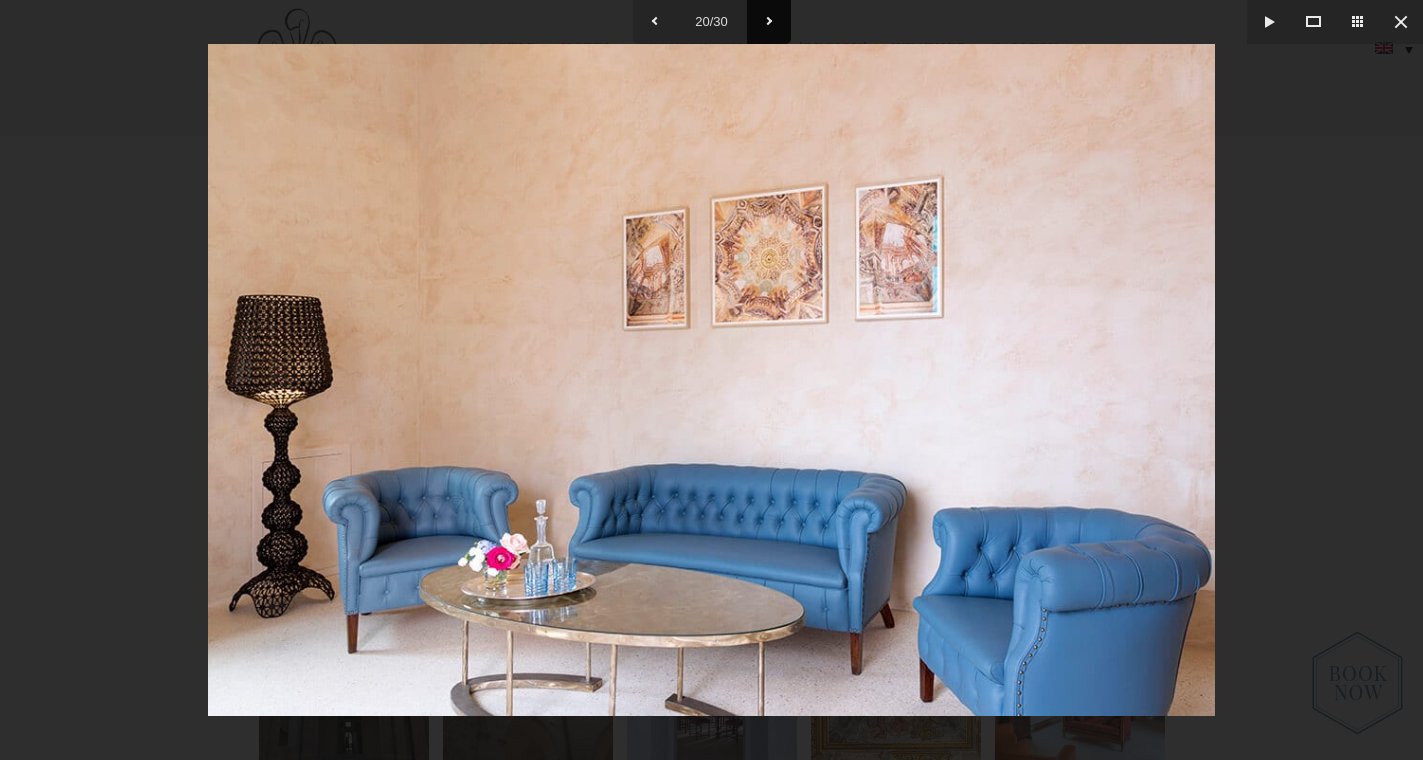 click at bounding box center [769, 22] 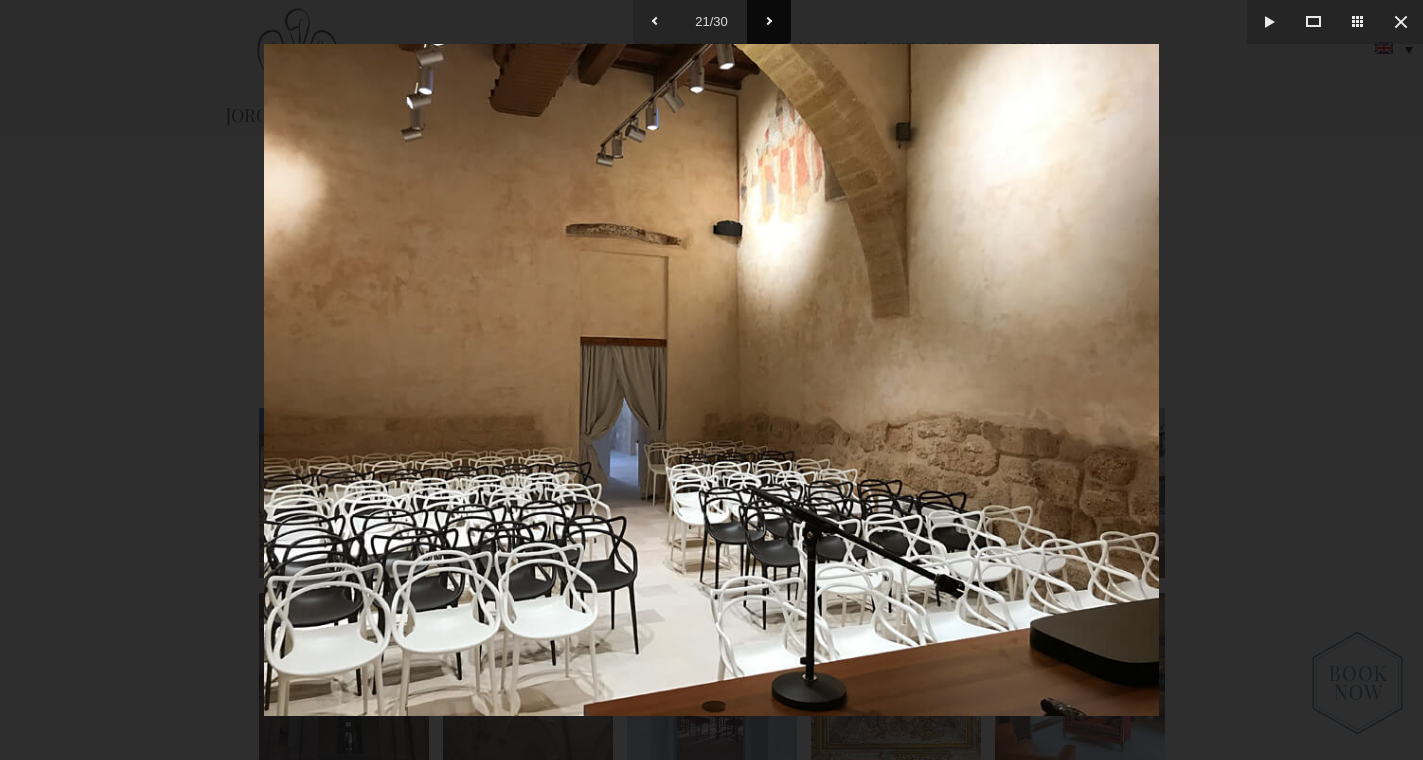 click at bounding box center (769, 22) 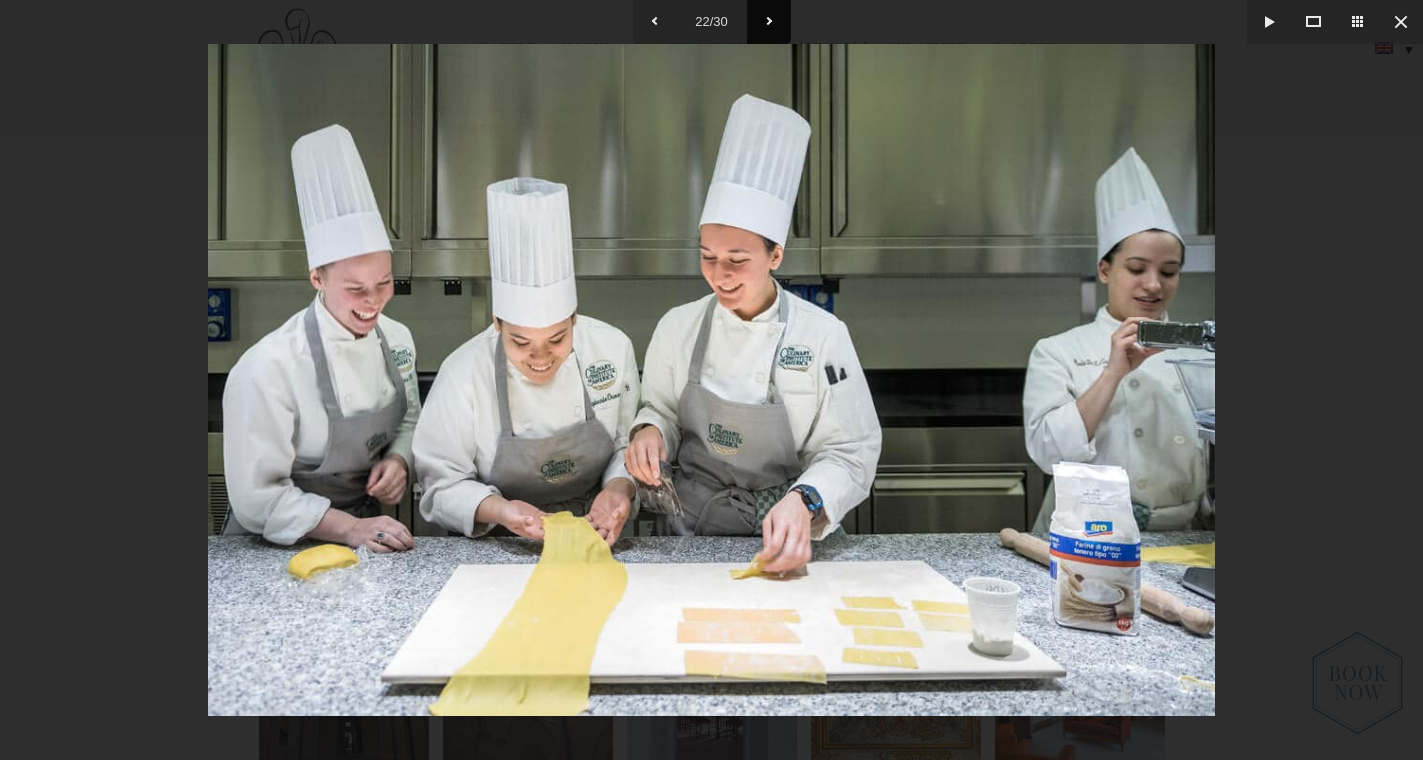 click at bounding box center [769, 22] 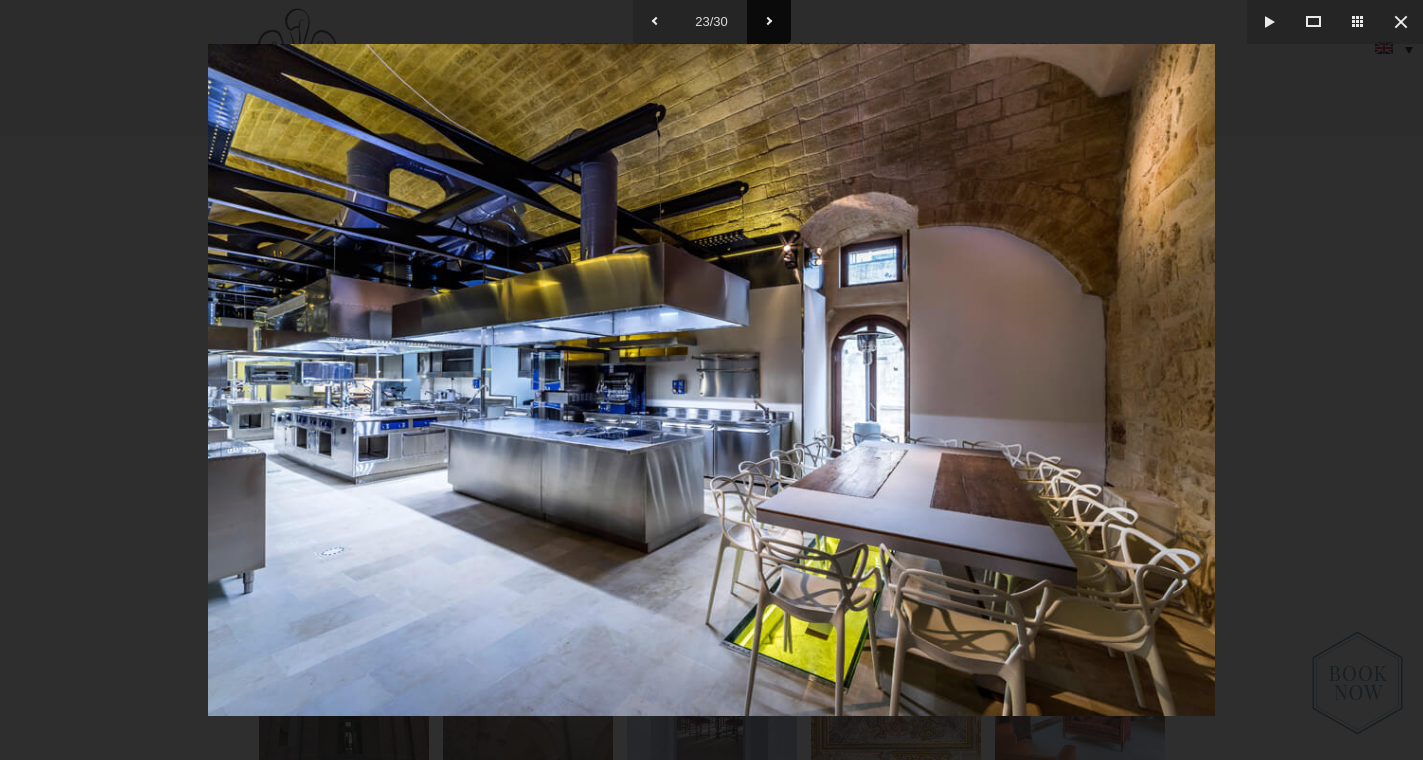click at bounding box center (769, 22) 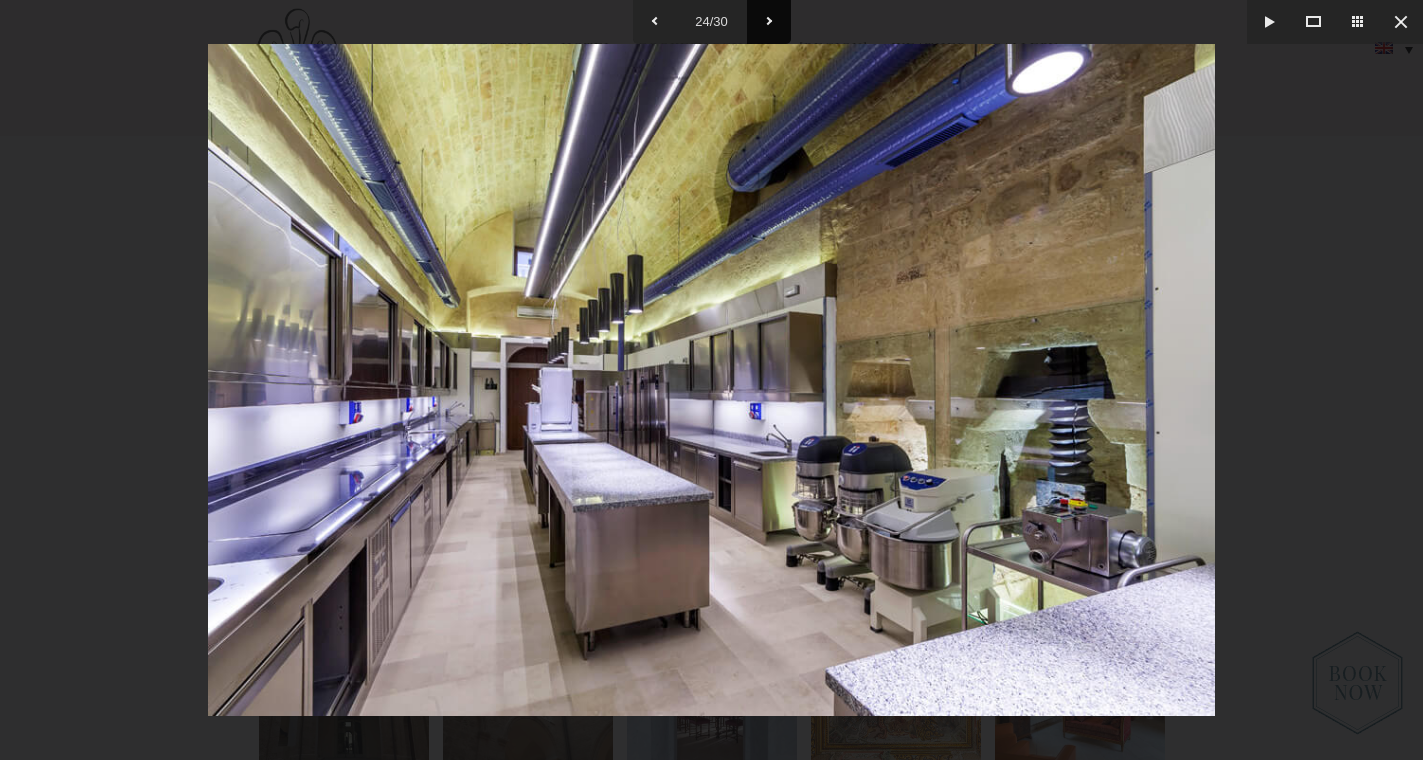 click at bounding box center [769, 22] 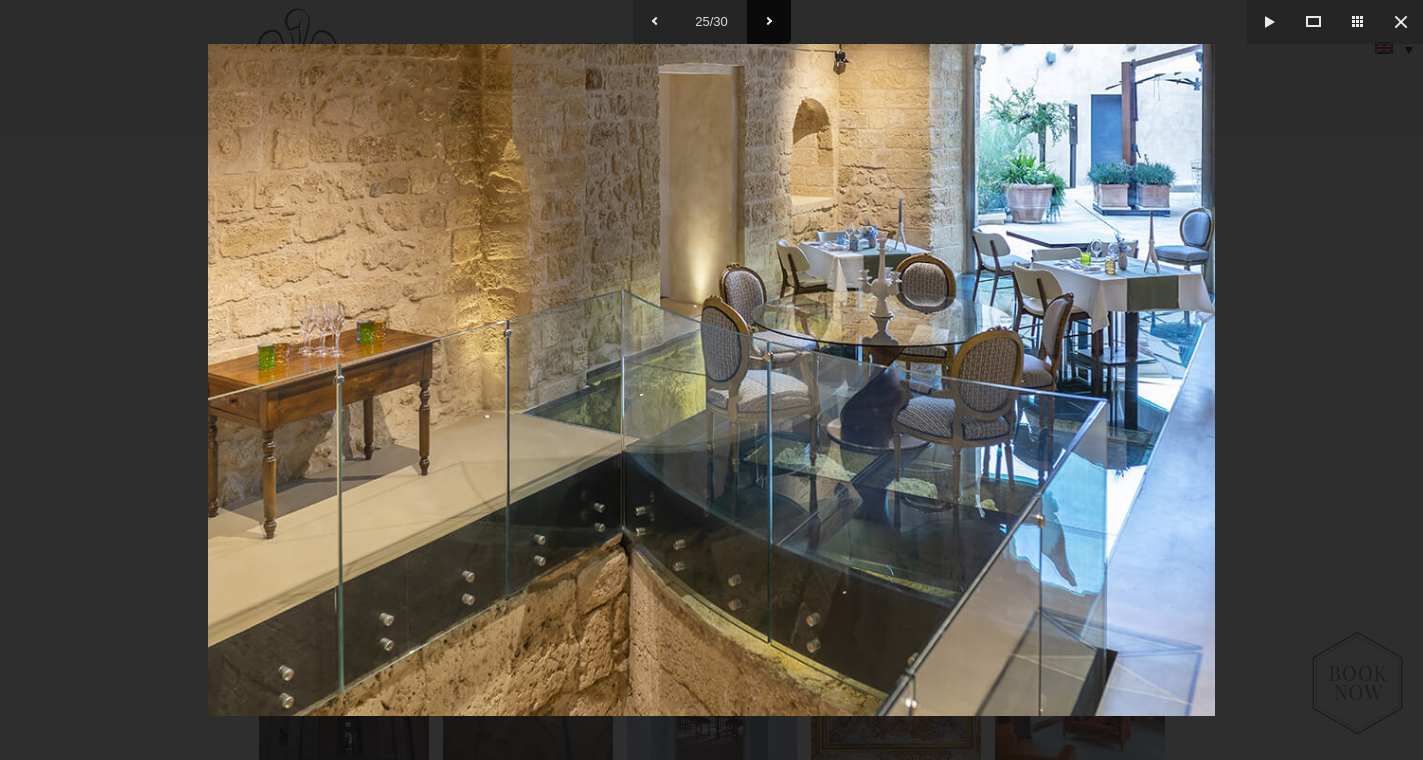 click at bounding box center (769, 22) 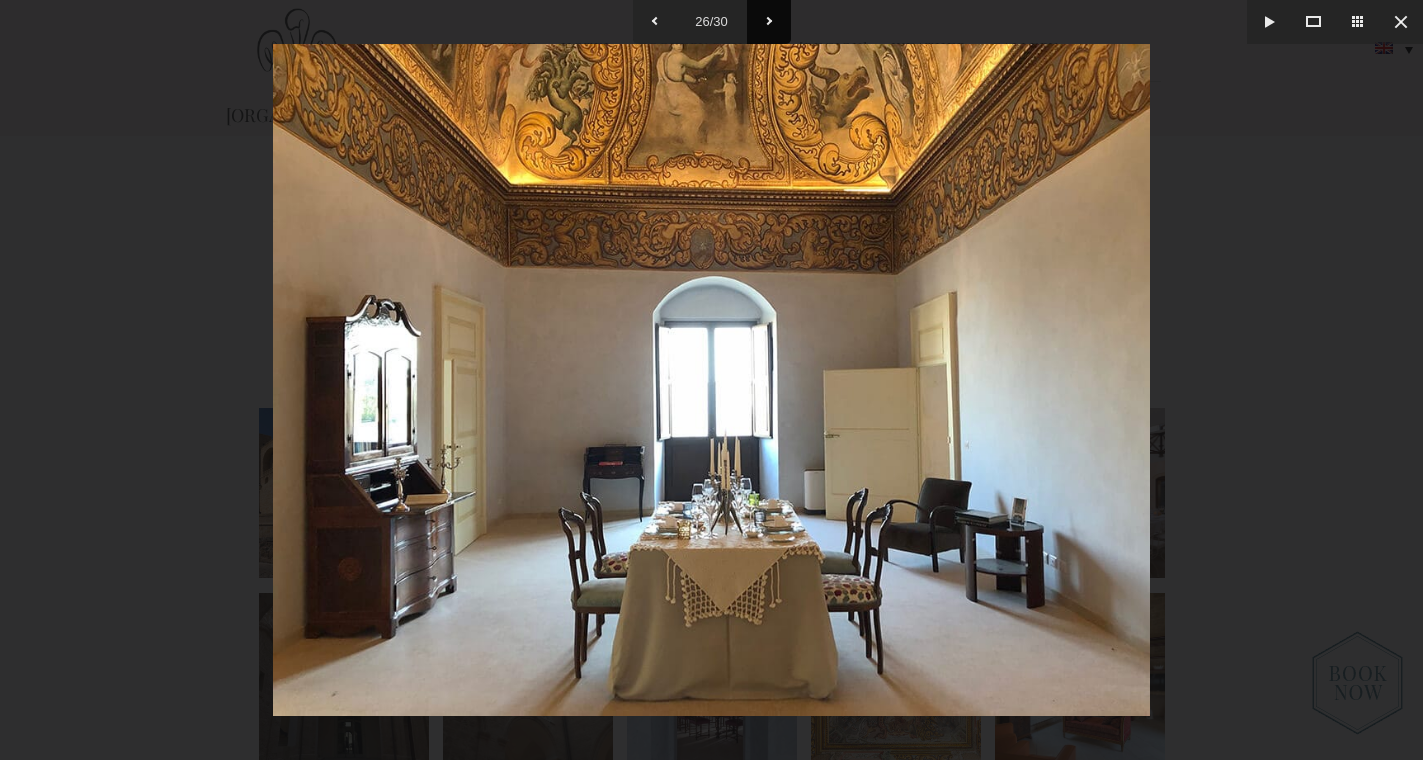 click at bounding box center (769, 22) 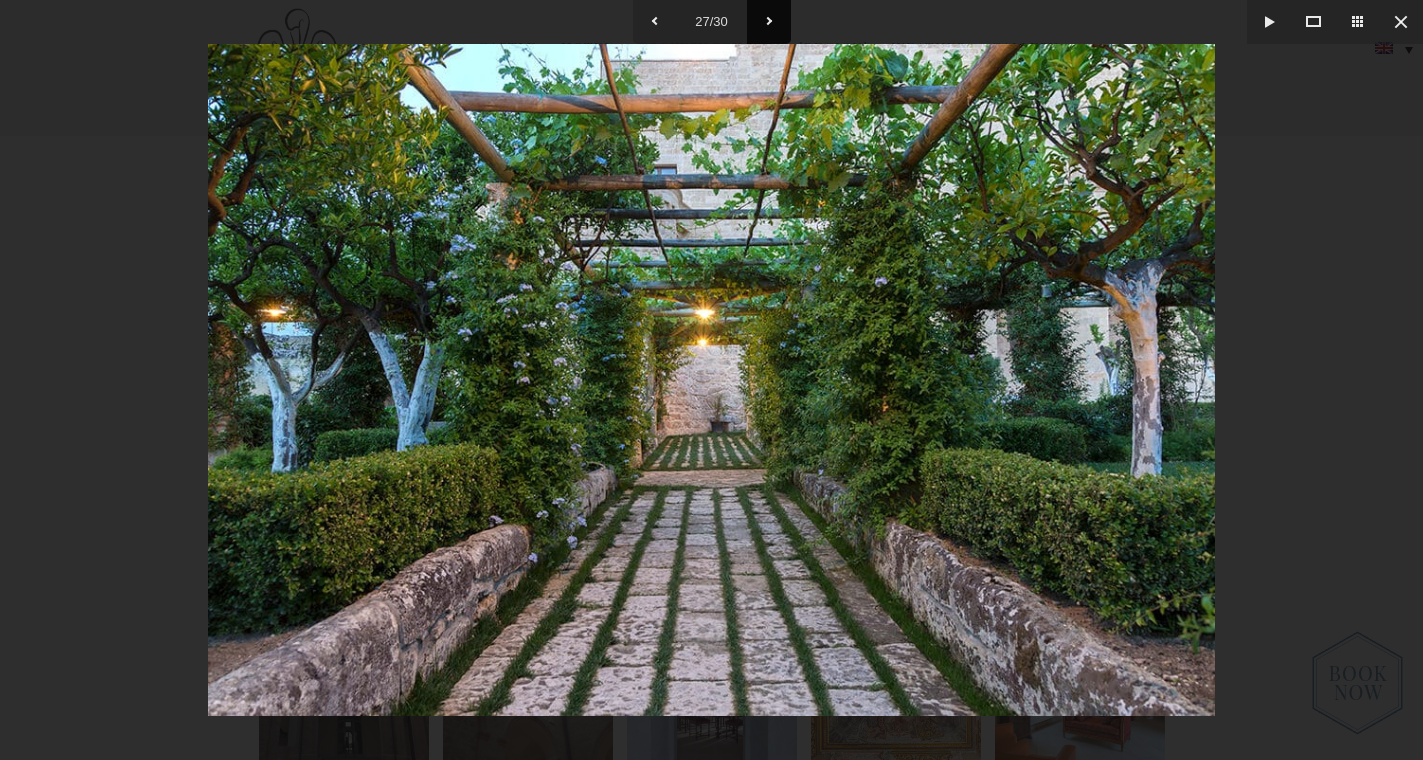 click at bounding box center (769, 22) 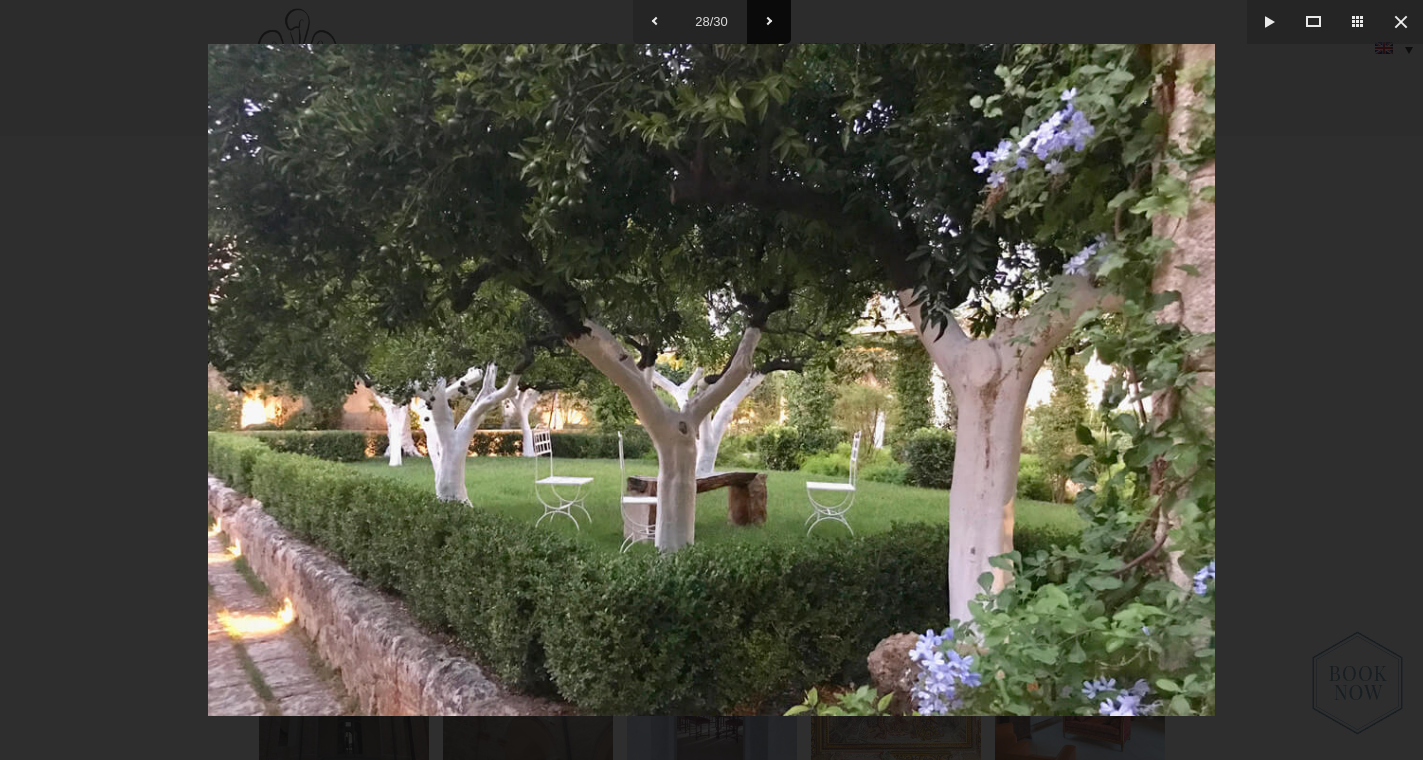 click at bounding box center [769, 22] 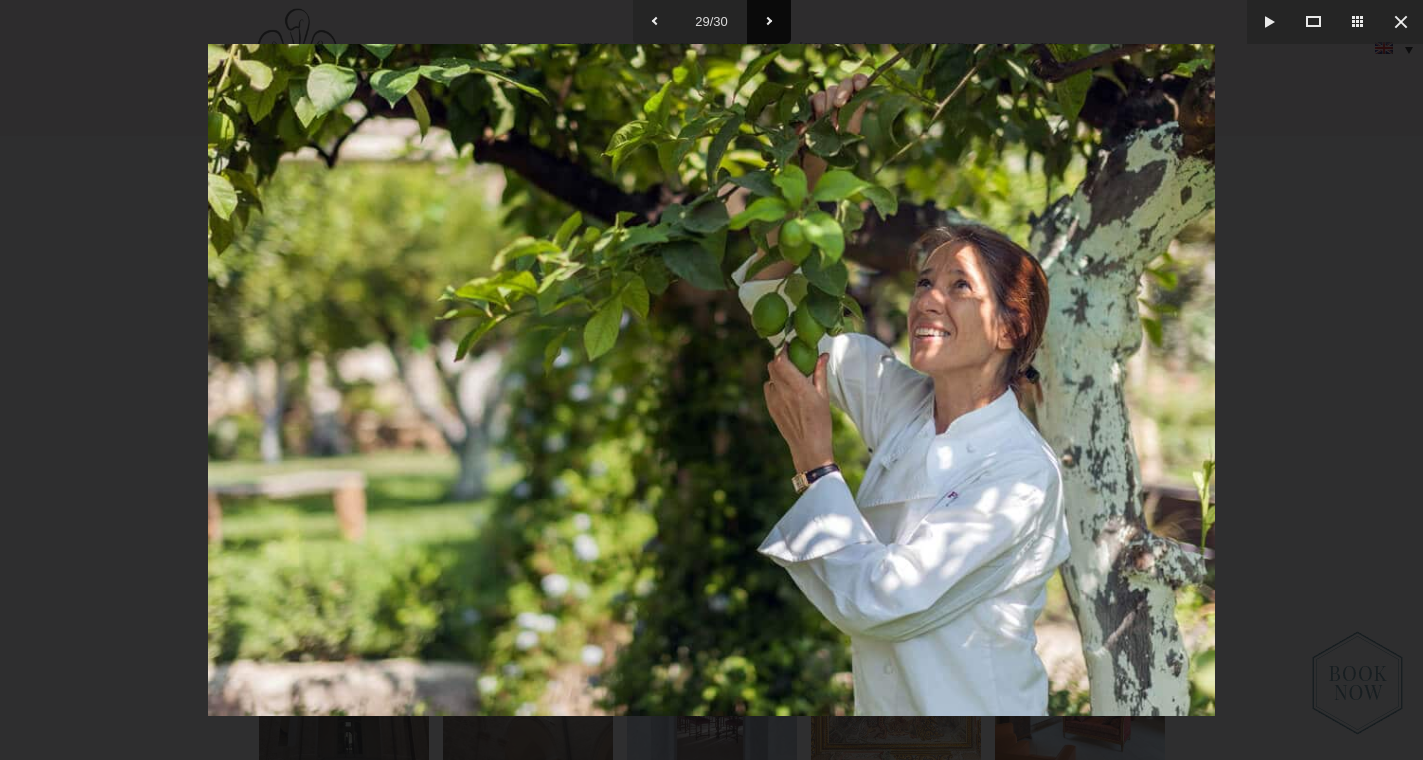 click at bounding box center (769, 22) 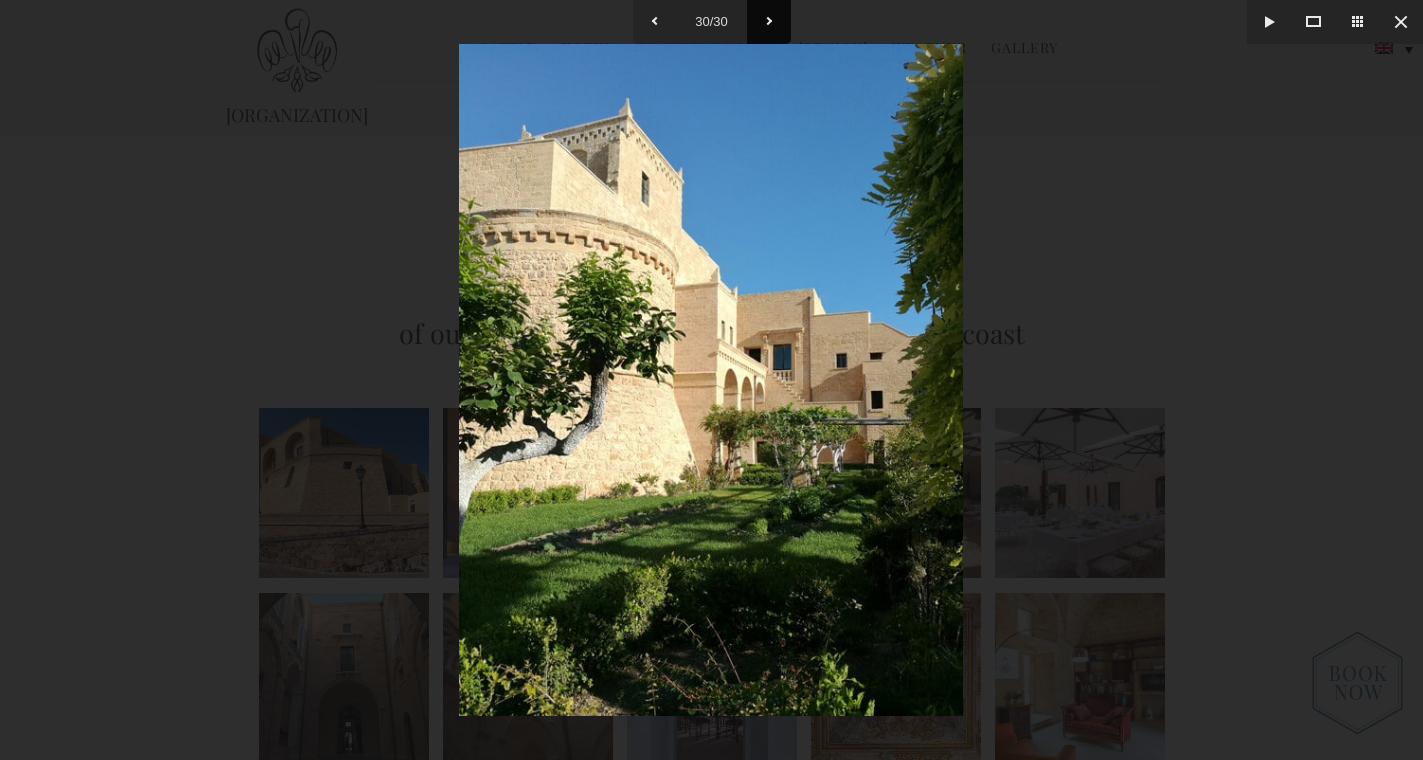 click at bounding box center [769, 22] 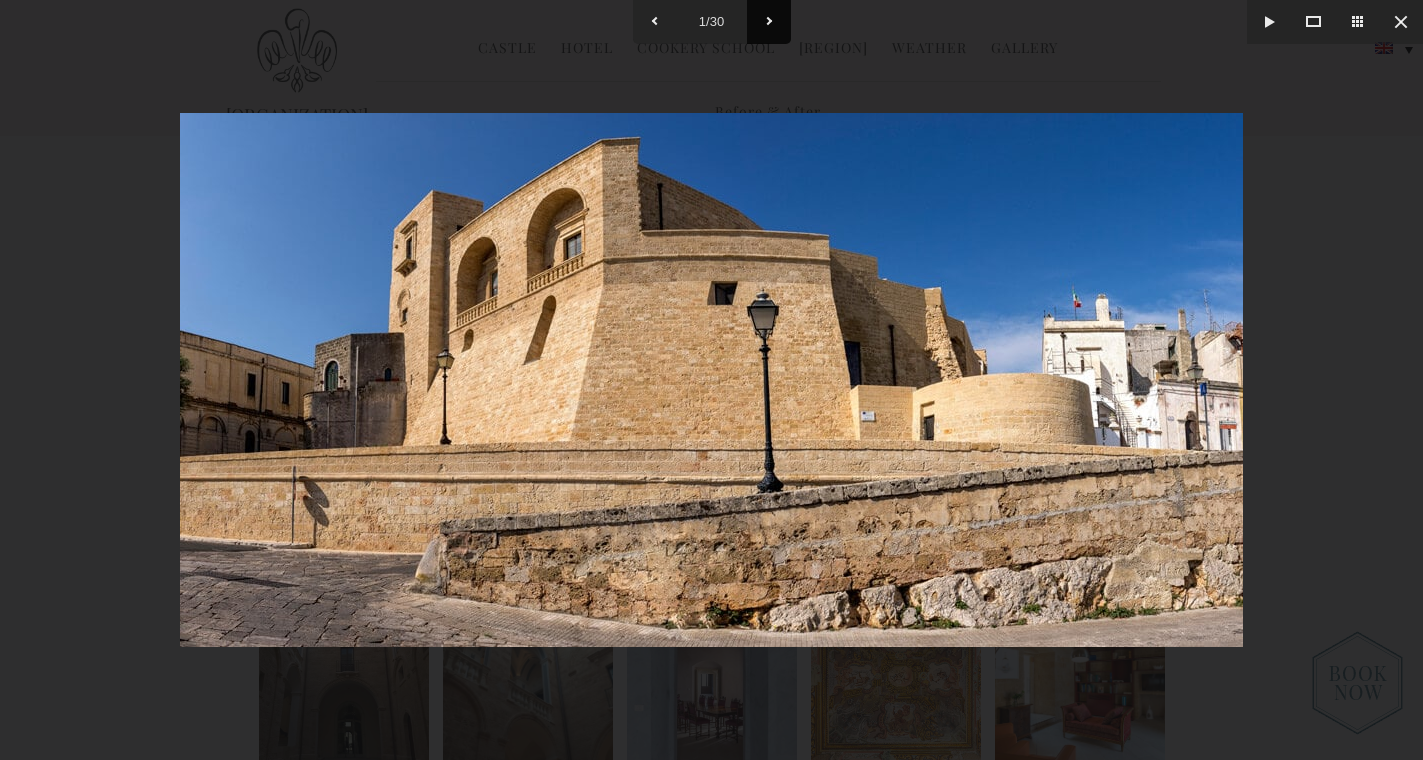 click at bounding box center (769, 22) 